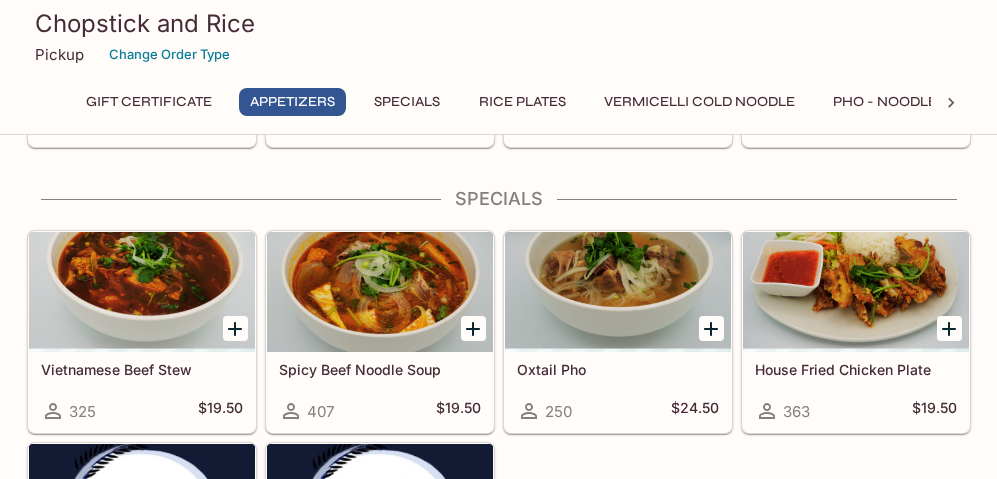 scroll, scrollTop: 765, scrollLeft: 0, axis: vertical 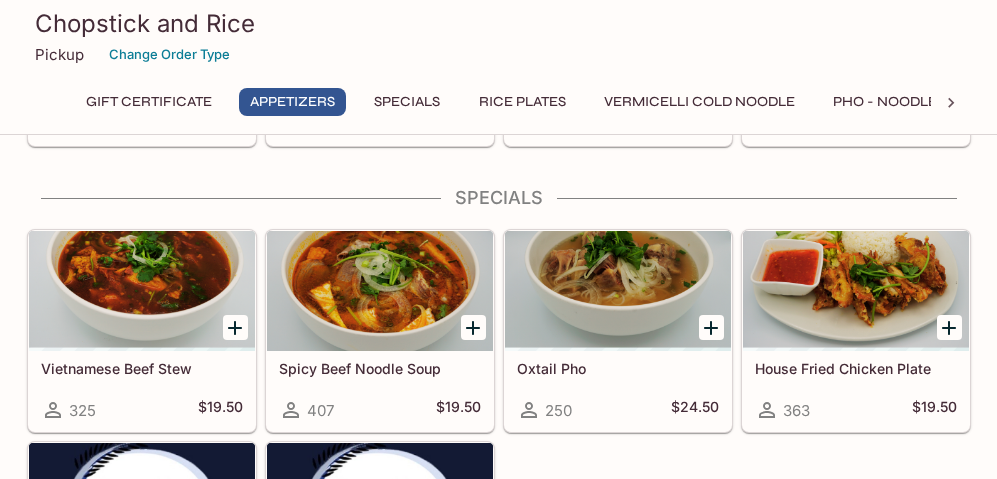 click on "Specials" at bounding box center (407, 102) 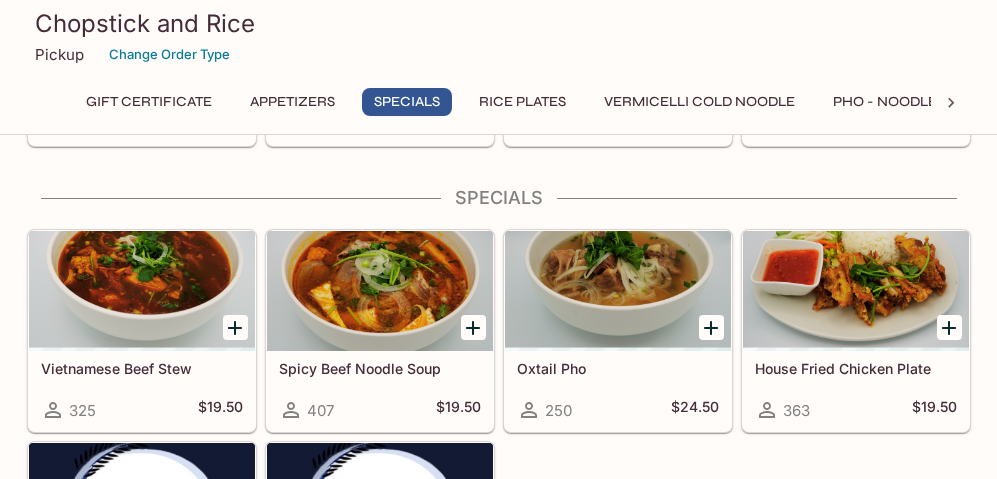 scroll, scrollTop: 782, scrollLeft: 0, axis: vertical 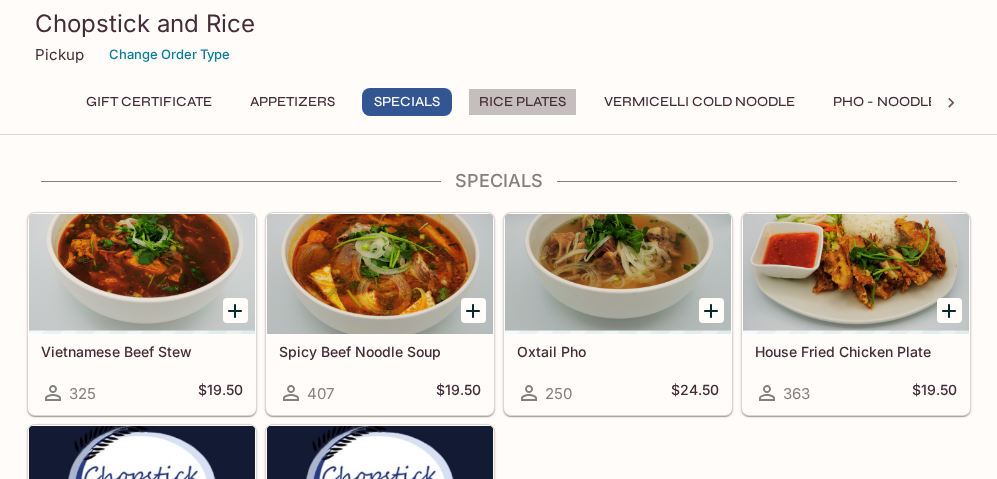 click on "Rice Plates" at bounding box center (522, 102) 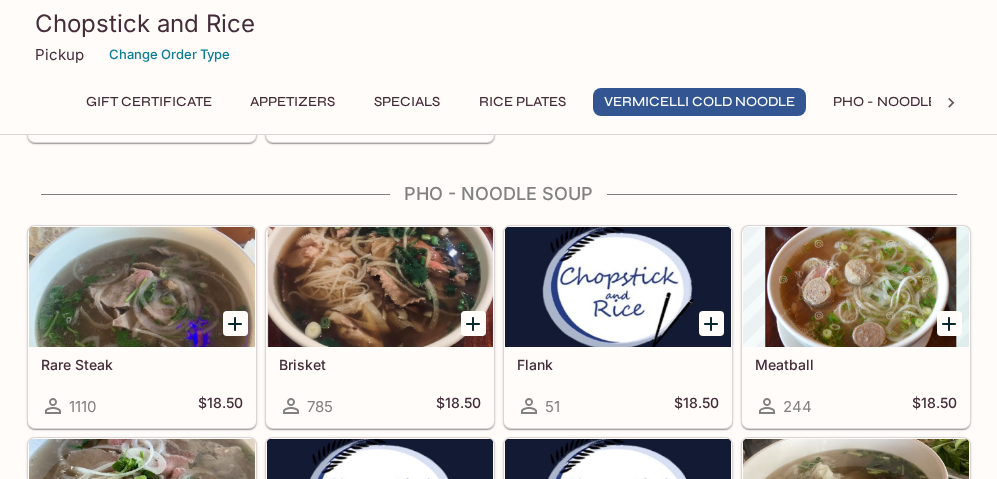 scroll, scrollTop: 2310, scrollLeft: 0, axis: vertical 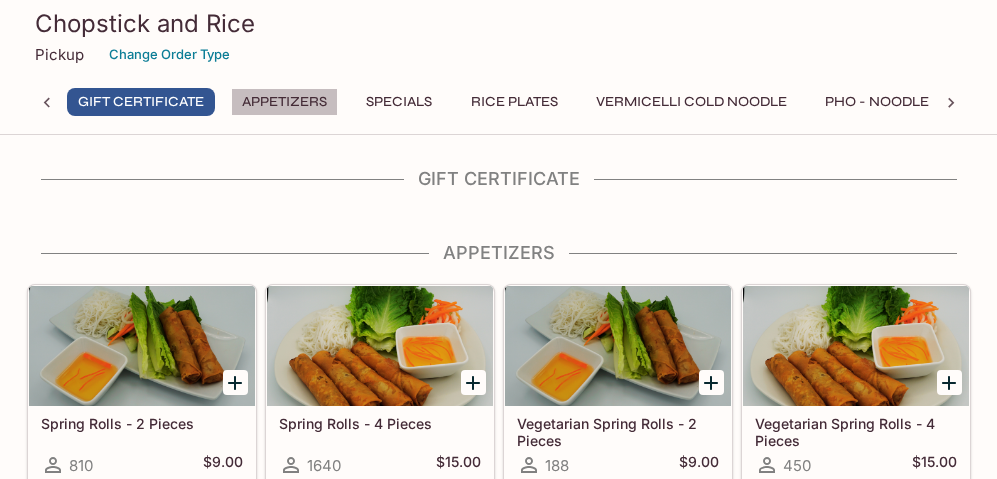 click on "Appetizers" at bounding box center (284, 102) 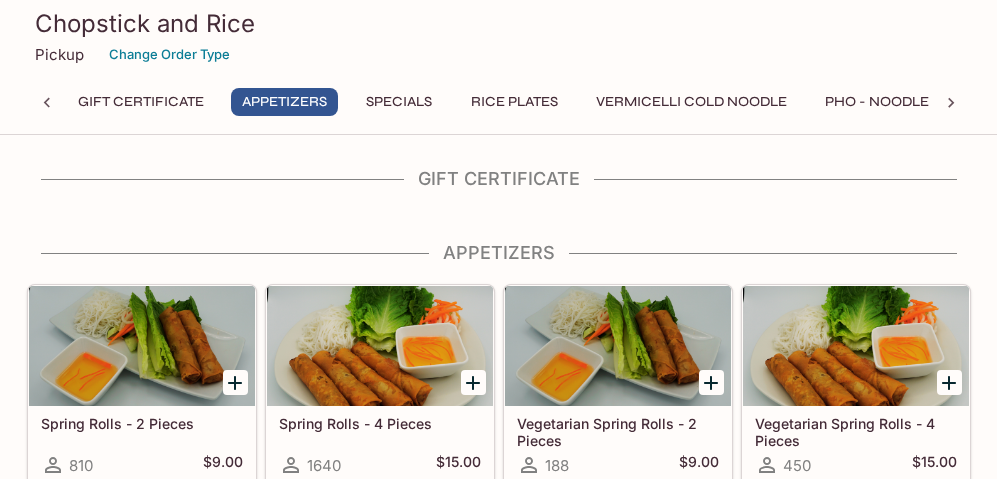 scroll, scrollTop: 72, scrollLeft: 0, axis: vertical 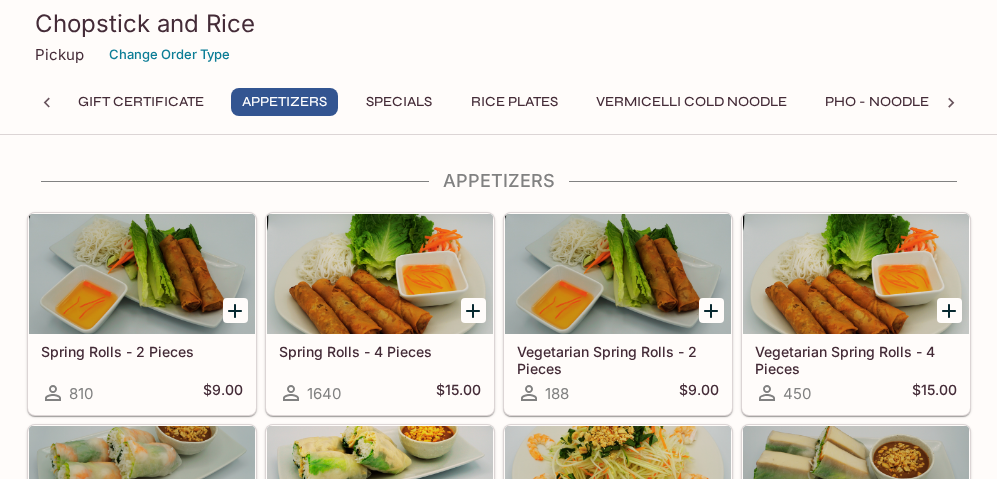 click on "Appetizers" at bounding box center (499, 181) 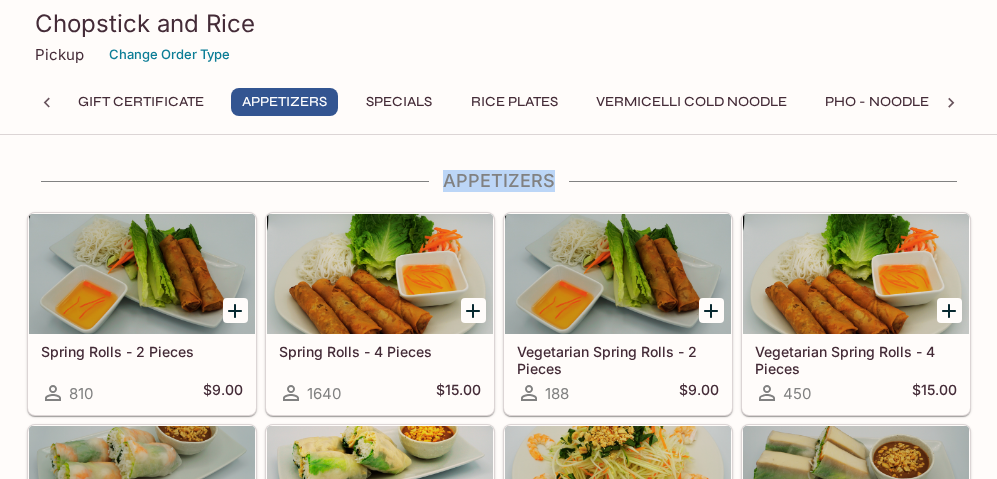 click on "Appetizers" at bounding box center [499, 181] 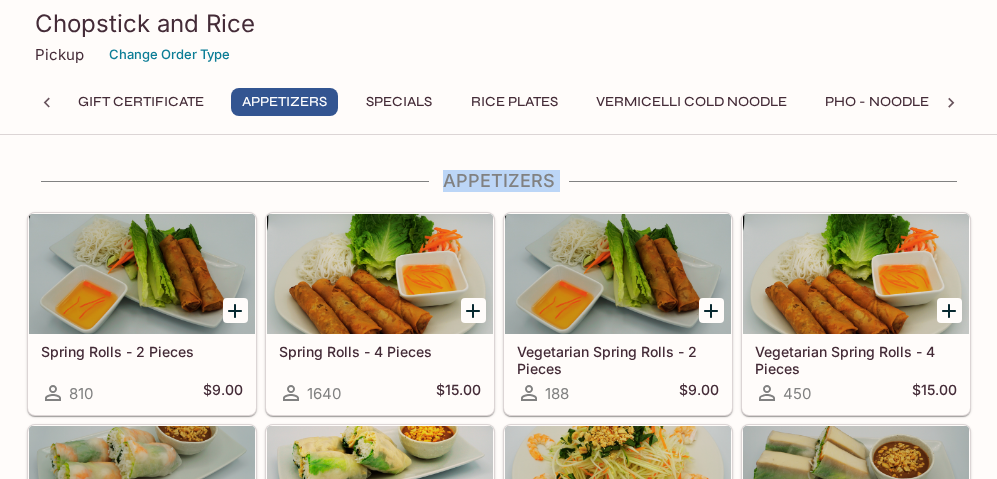click on "Appetizers" at bounding box center (499, 181) 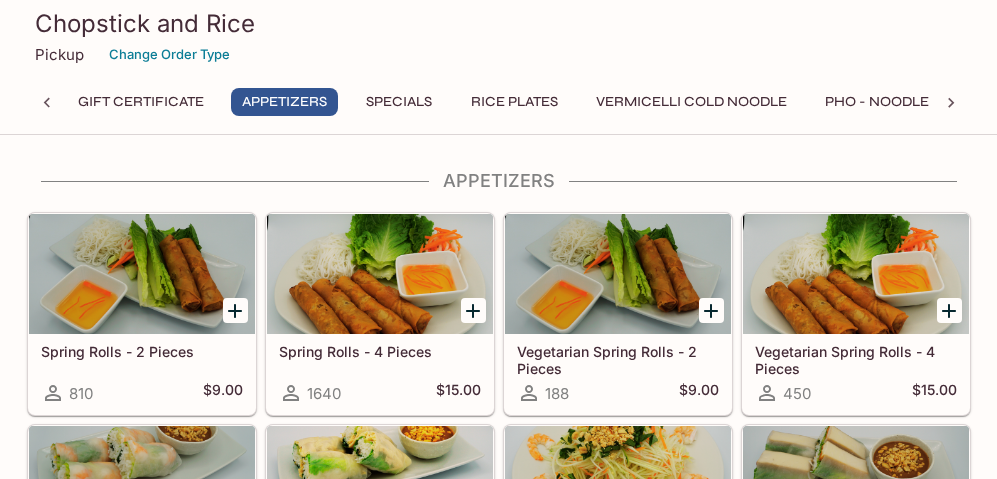 click on "Appetizers" at bounding box center (499, 181) 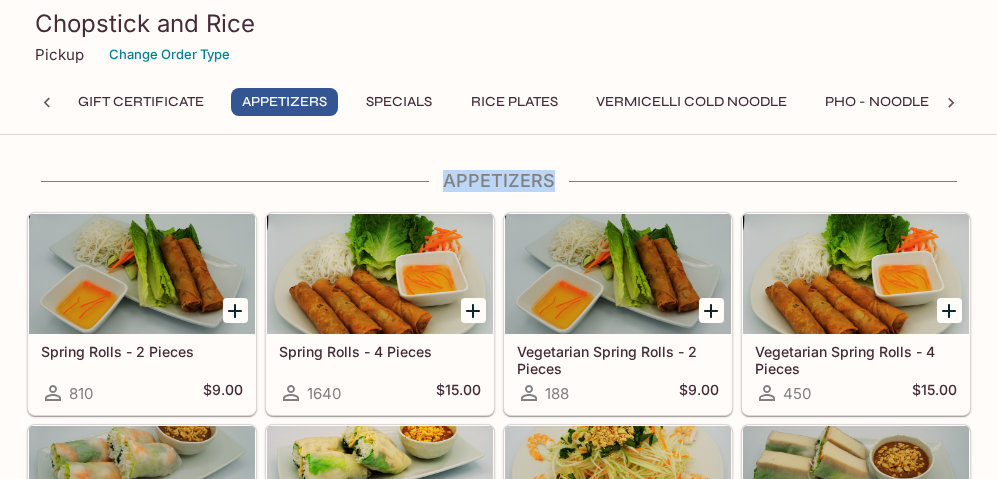 click on "Appetizers" at bounding box center [499, 181] 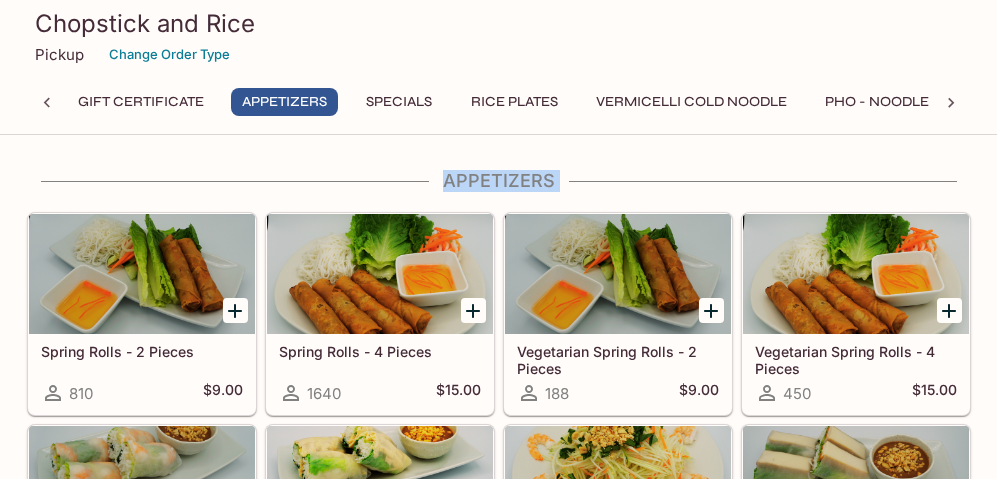 click on "Appetizers" at bounding box center [499, 181] 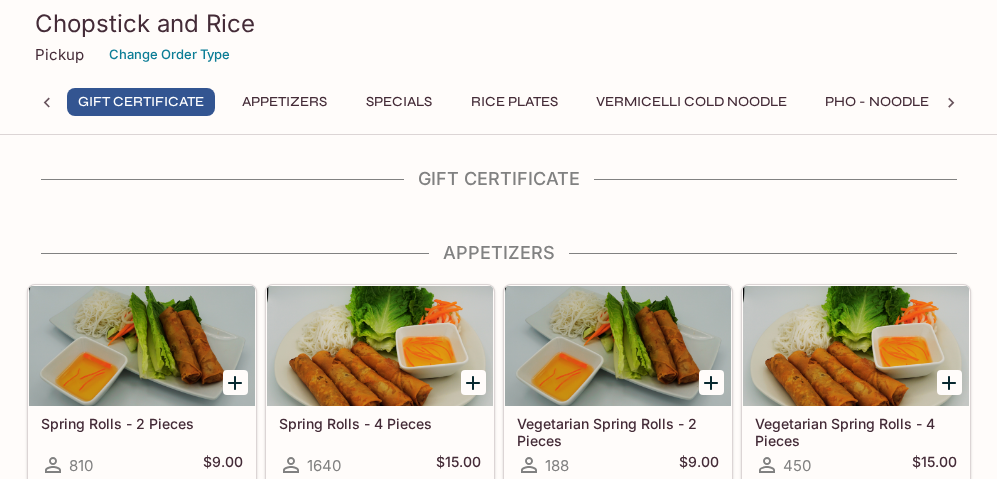 scroll, scrollTop: 0, scrollLeft: 0, axis: both 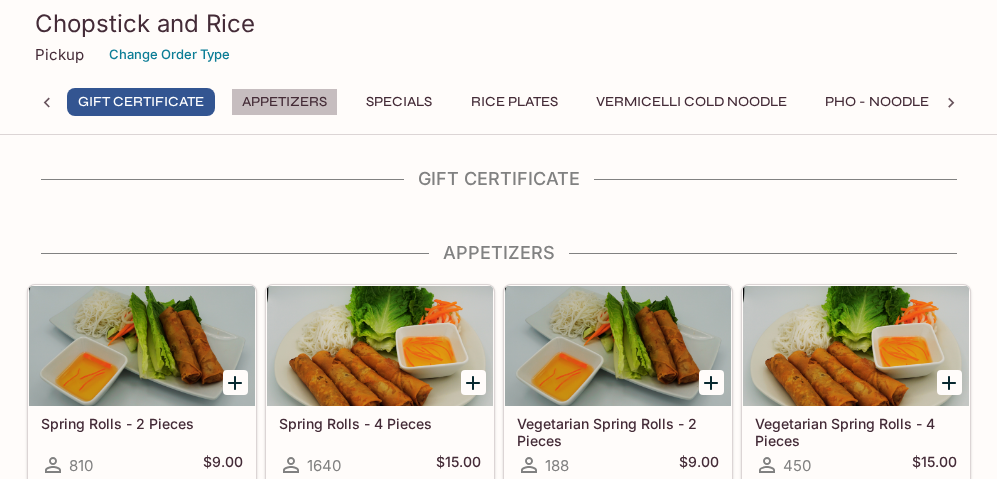 click on "Appetizers" at bounding box center [284, 102] 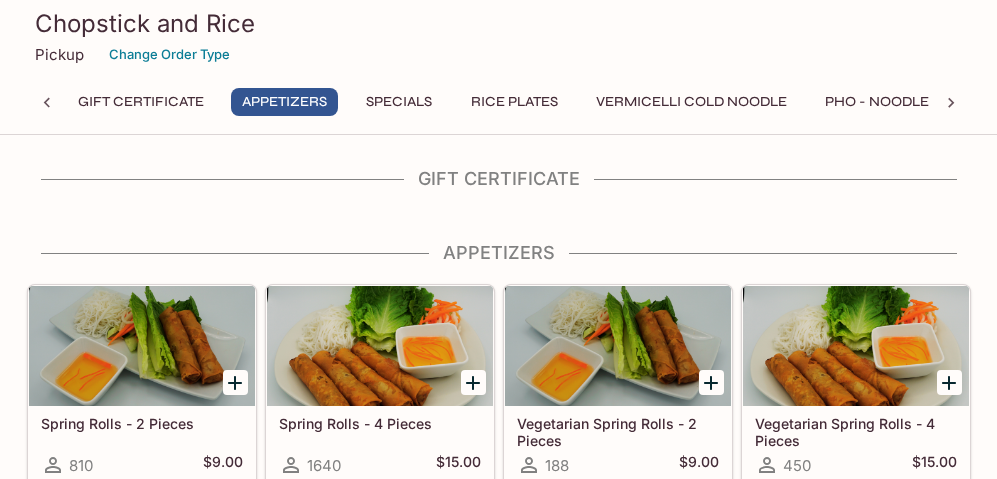 scroll, scrollTop: 72, scrollLeft: 0, axis: vertical 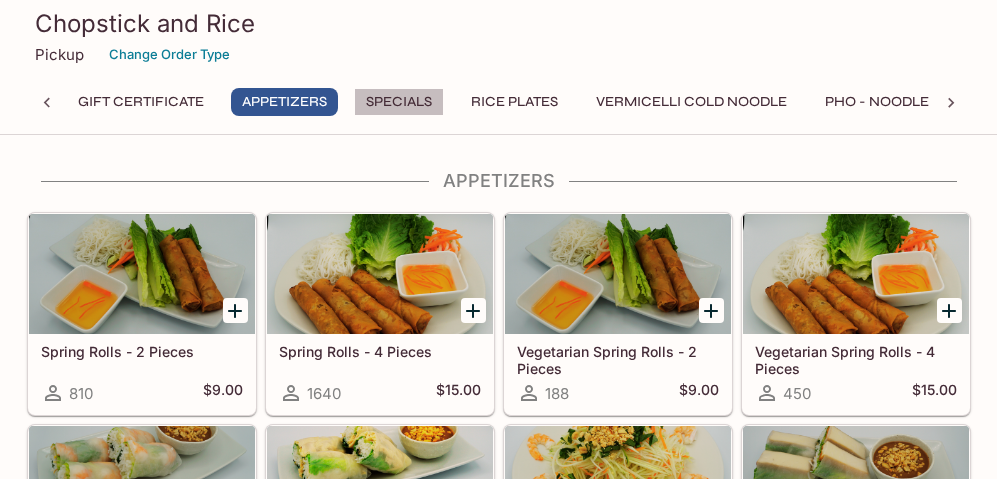 click on "Specials" at bounding box center [399, 102] 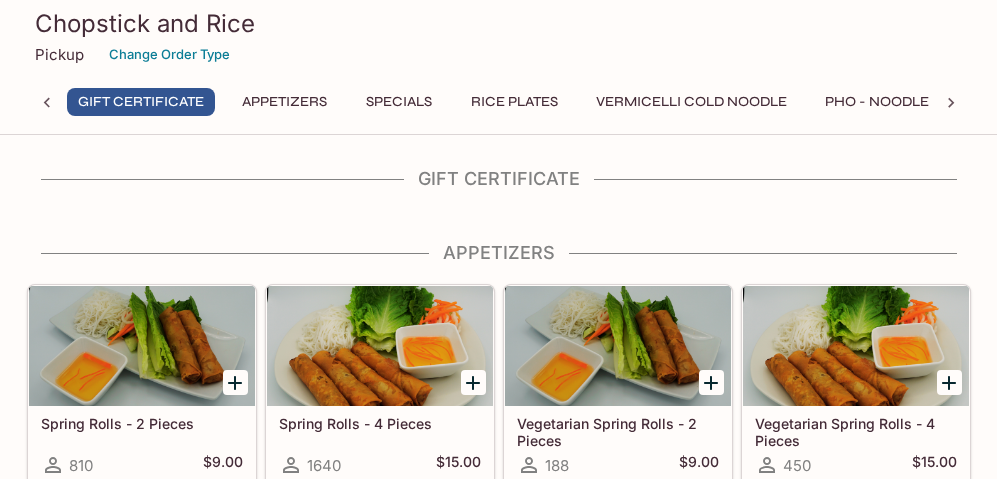 scroll, scrollTop: 0, scrollLeft: 0, axis: both 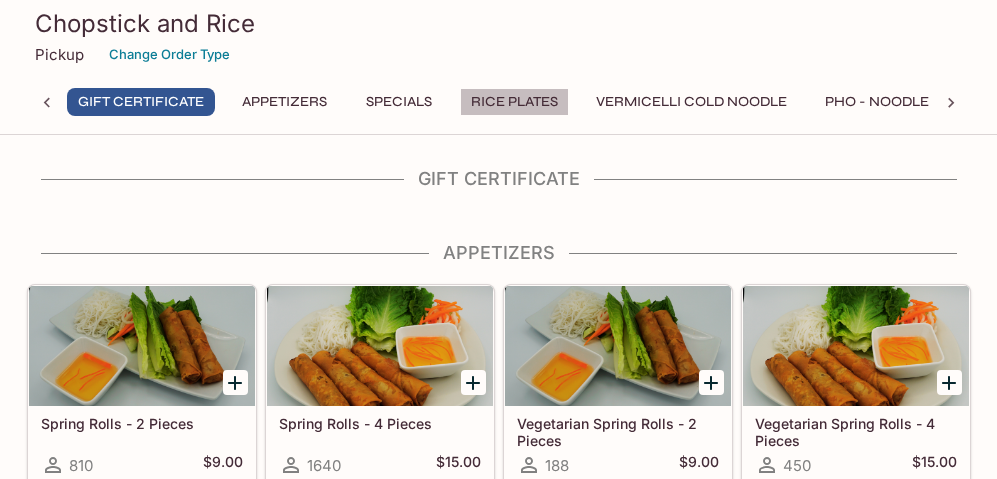 click on "Rice Plates" at bounding box center [514, 102] 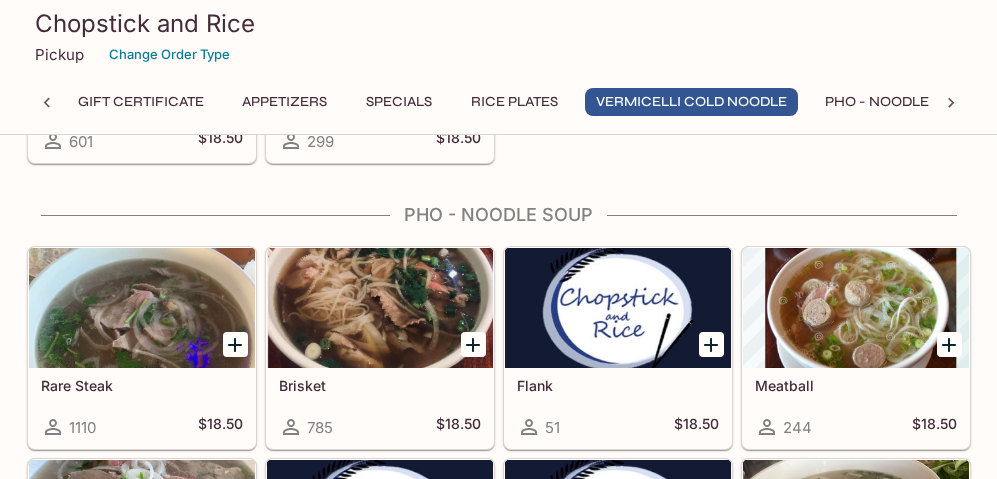 scroll, scrollTop: 2317, scrollLeft: 0, axis: vertical 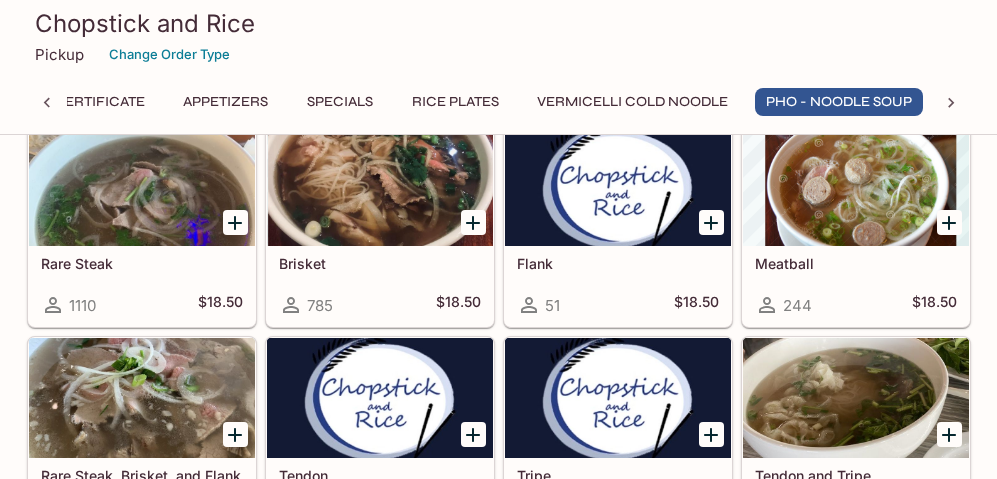 click 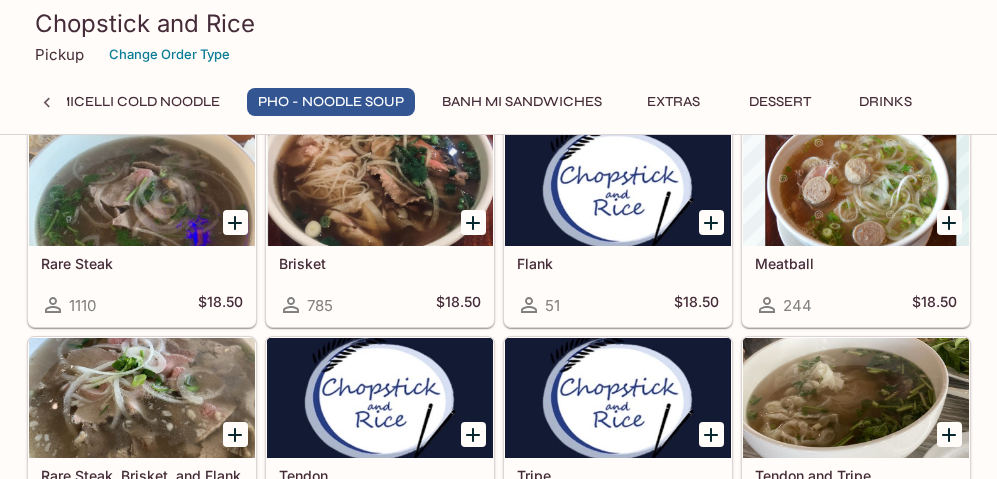 click on "Banh Mi Sandwiches" at bounding box center [522, 102] 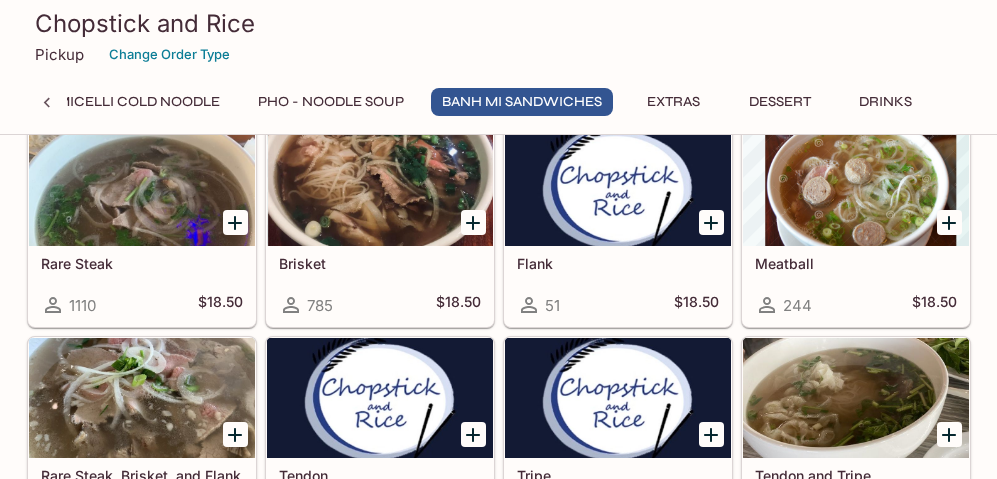 scroll, scrollTop: 3410, scrollLeft: 0, axis: vertical 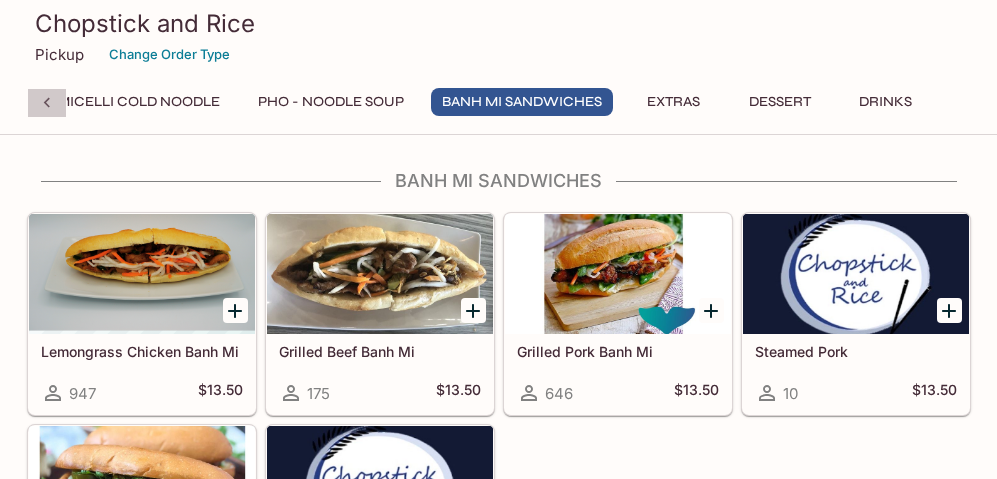 click 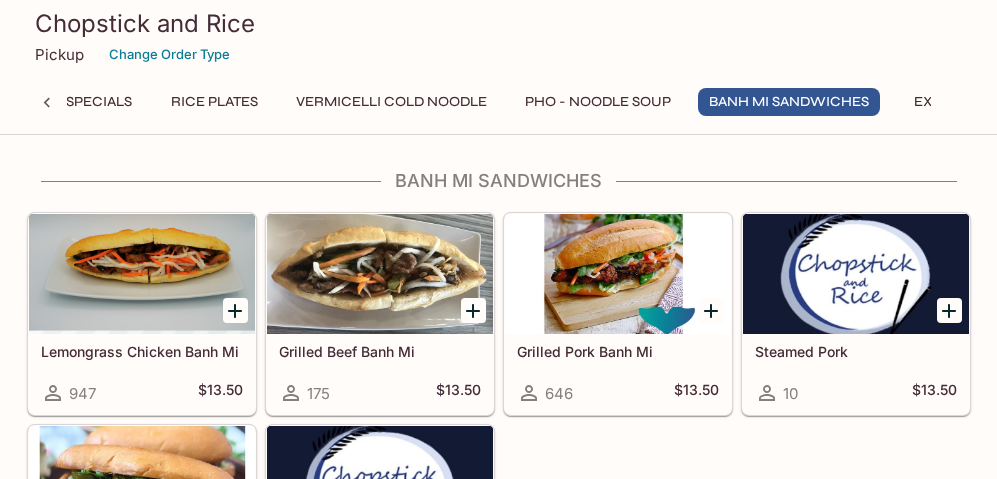scroll, scrollTop: 0, scrollLeft: 0, axis: both 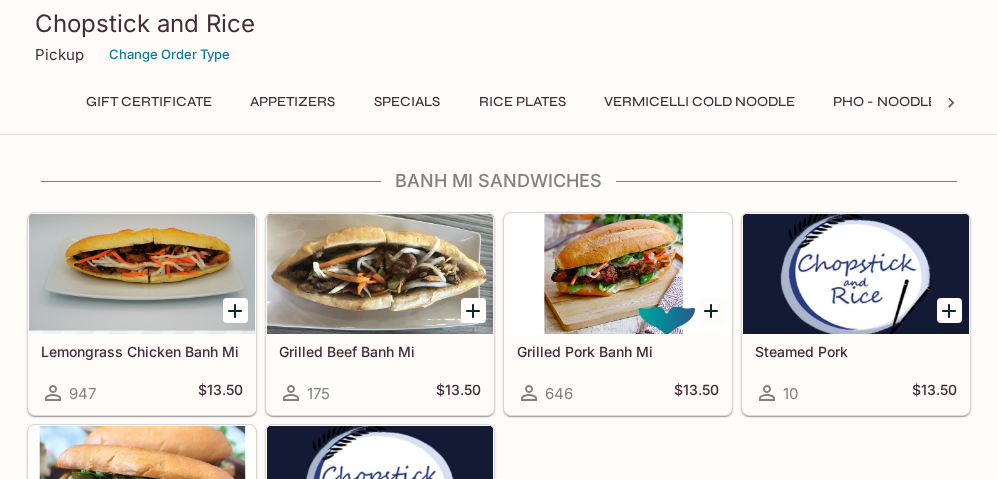 click on "Appetizers" at bounding box center (292, 102) 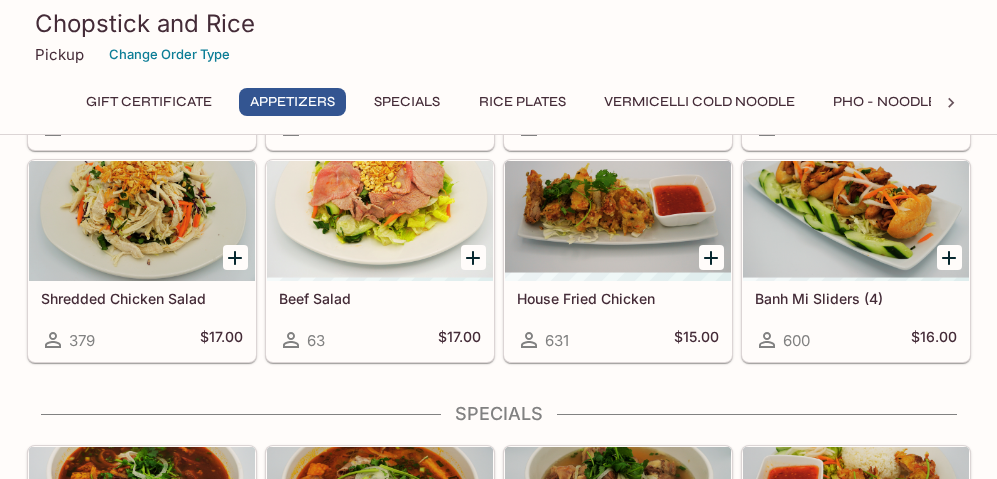 scroll, scrollTop: 72, scrollLeft: 0, axis: vertical 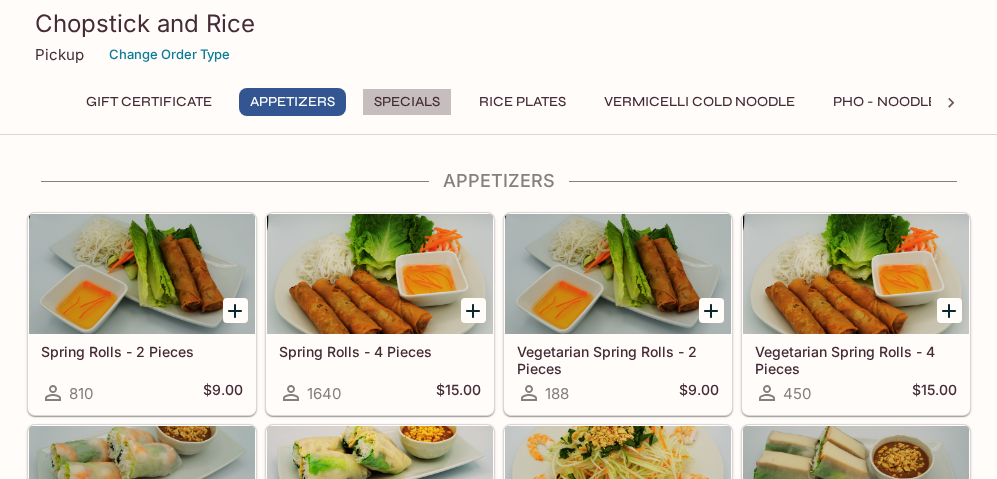 click on "Specials" at bounding box center [407, 102] 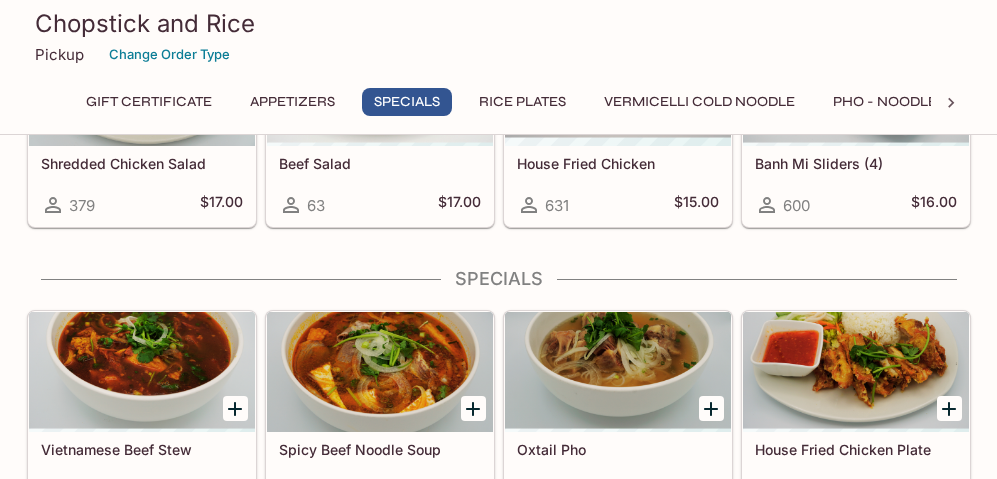scroll, scrollTop: 782, scrollLeft: 0, axis: vertical 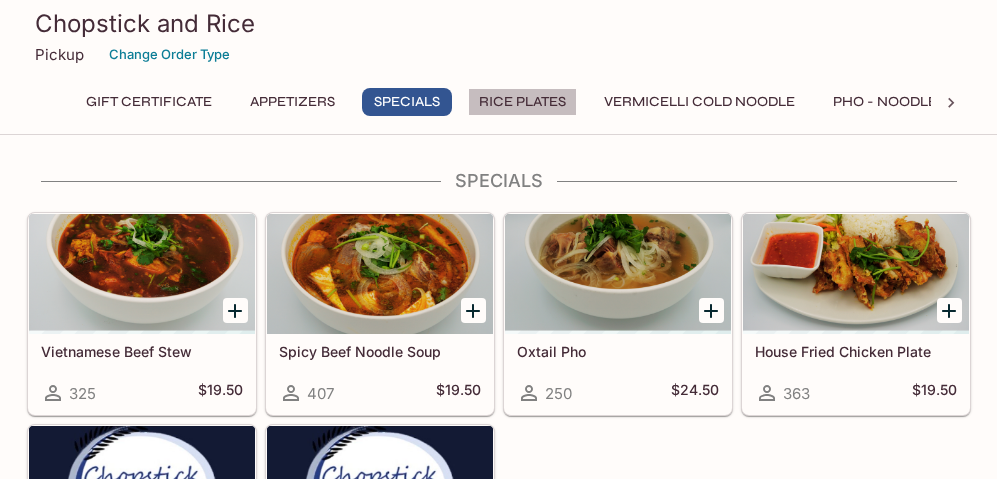 click on "Rice Plates" at bounding box center [522, 102] 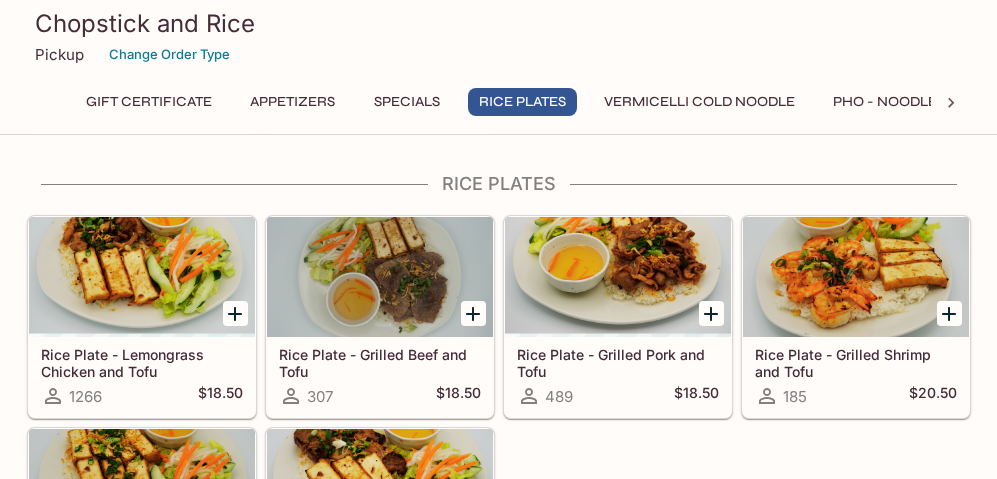 scroll, scrollTop: 1280, scrollLeft: 0, axis: vertical 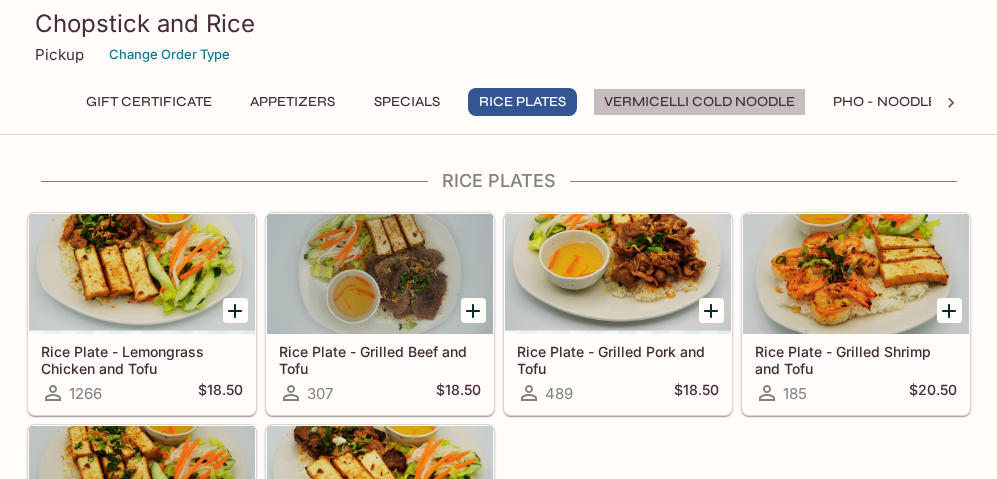 click on "Vermicelli Cold Noodle" at bounding box center [699, 102] 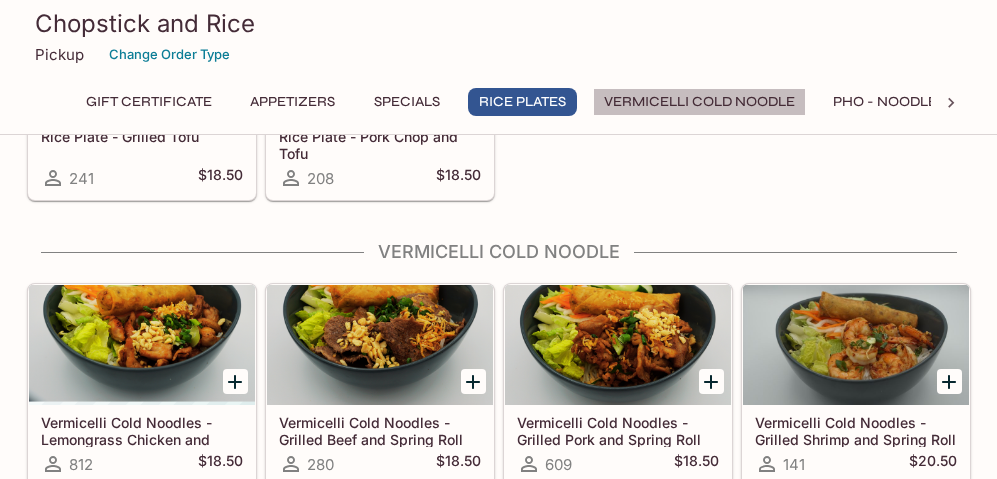 scroll, scrollTop: 1778, scrollLeft: 0, axis: vertical 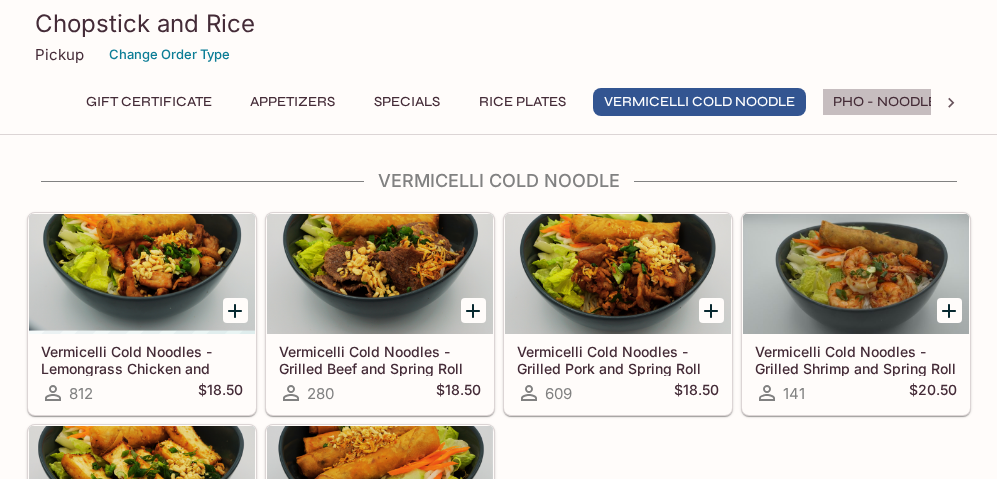 click on "Pho - Noodle Soup" at bounding box center (906, 102) 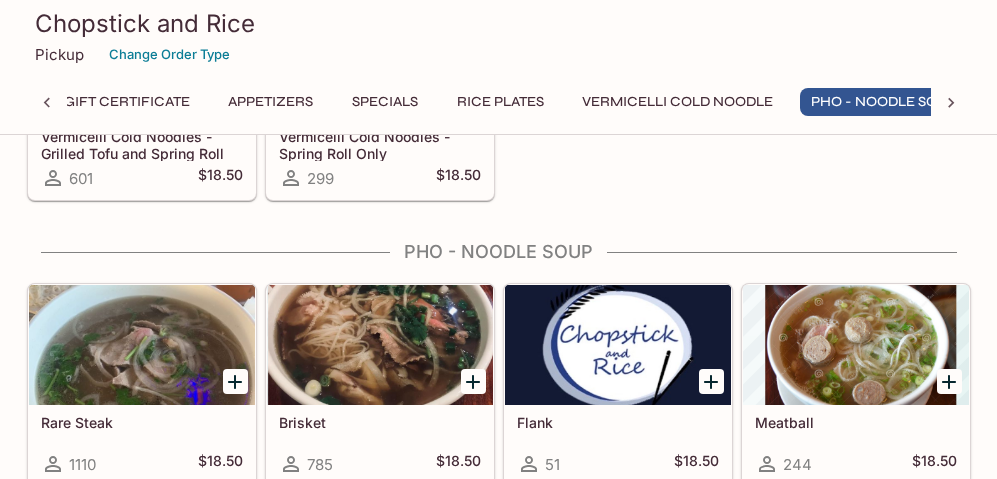 scroll, scrollTop: 2276, scrollLeft: 0, axis: vertical 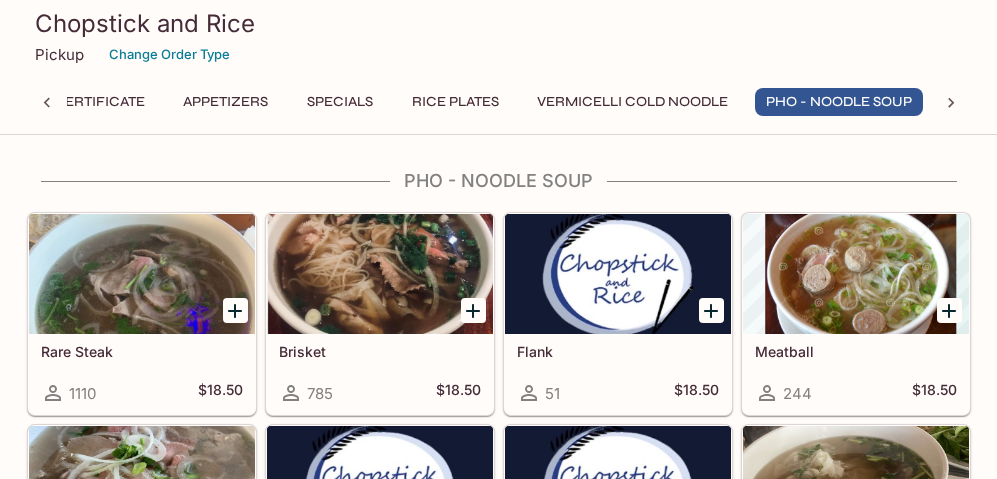 click 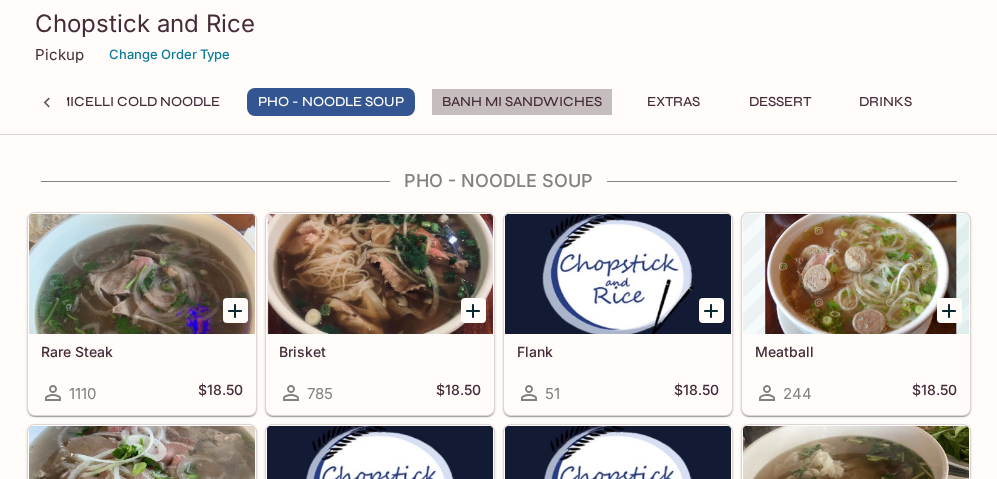 click on "Banh Mi Sandwiches" at bounding box center (522, 102) 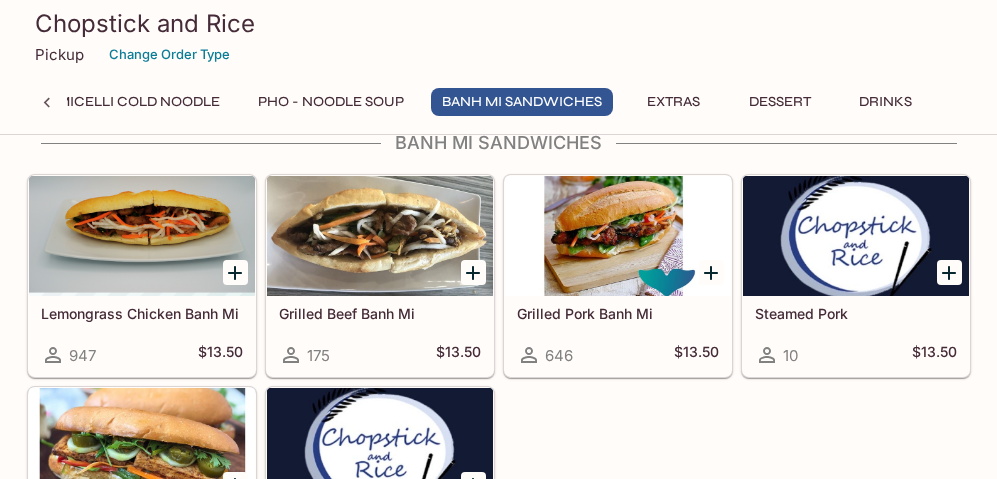 scroll, scrollTop: 3444, scrollLeft: 0, axis: vertical 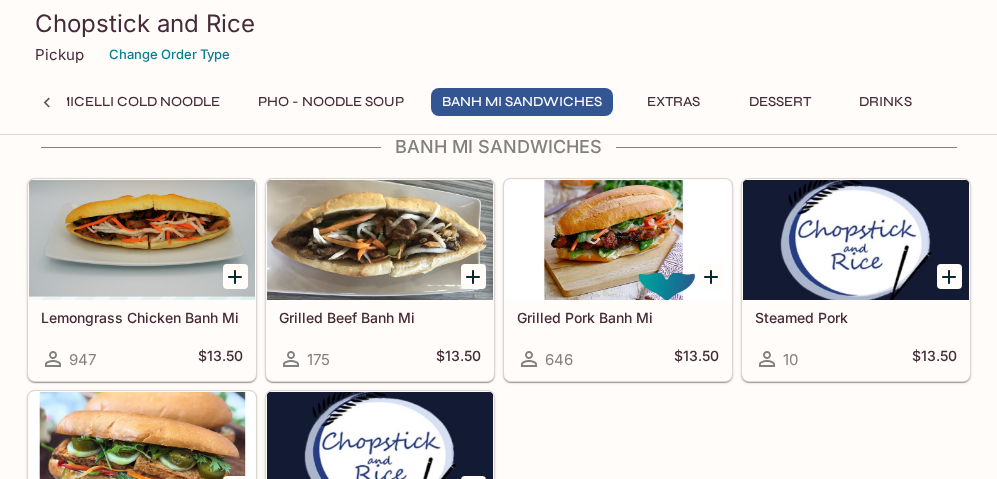 click at bounding box center (380, 240) 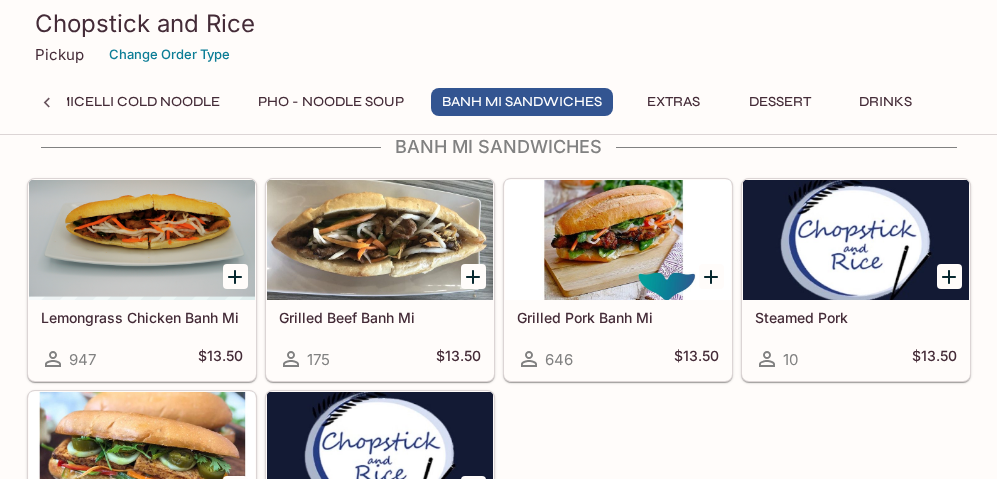 scroll, scrollTop: 0, scrollLeft: 0, axis: both 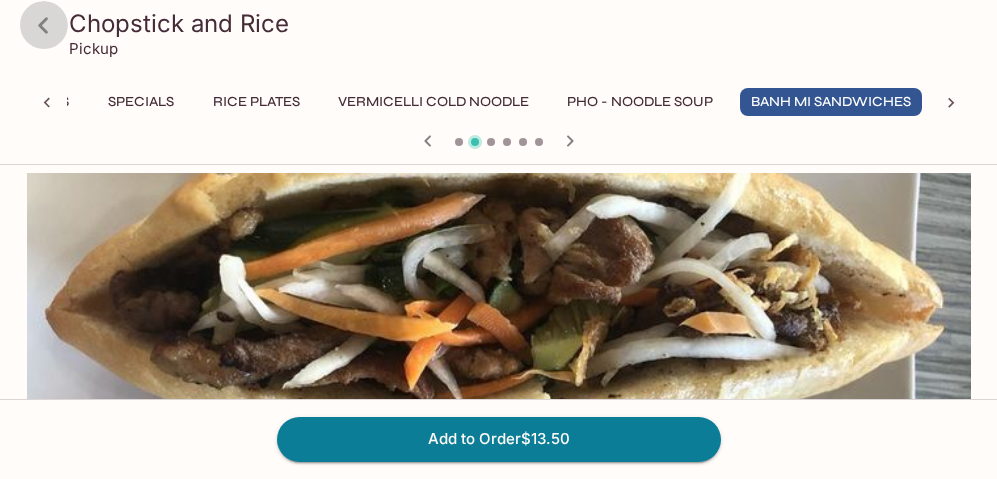 click 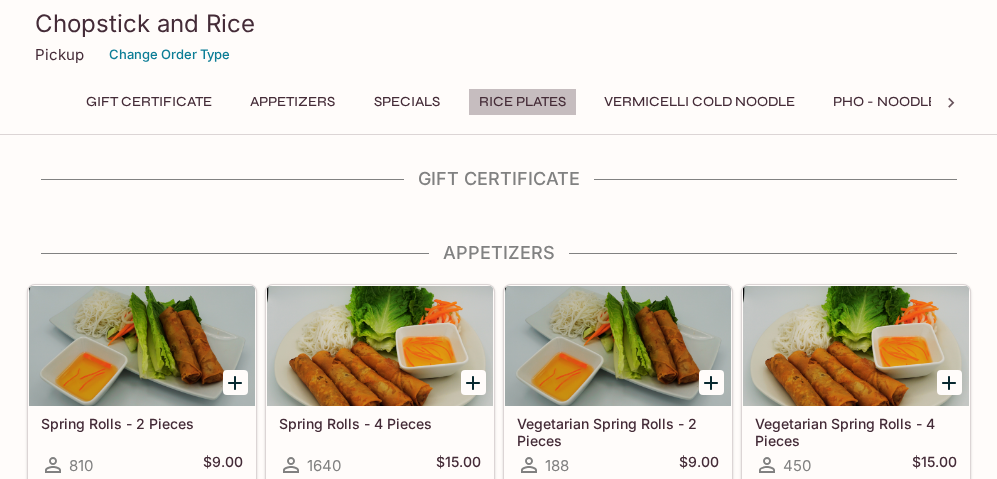 click on "Rice Plates" at bounding box center (522, 102) 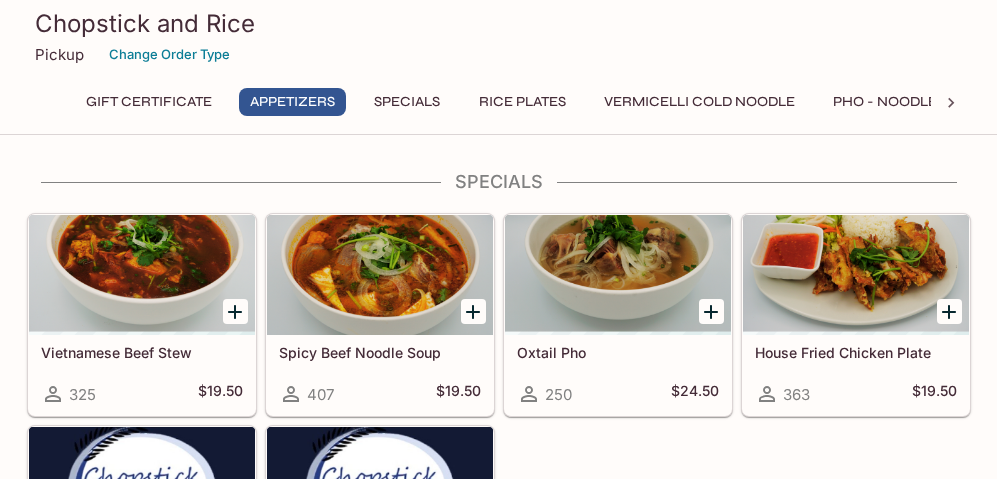 scroll, scrollTop: 781, scrollLeft: 0, axis: vertical 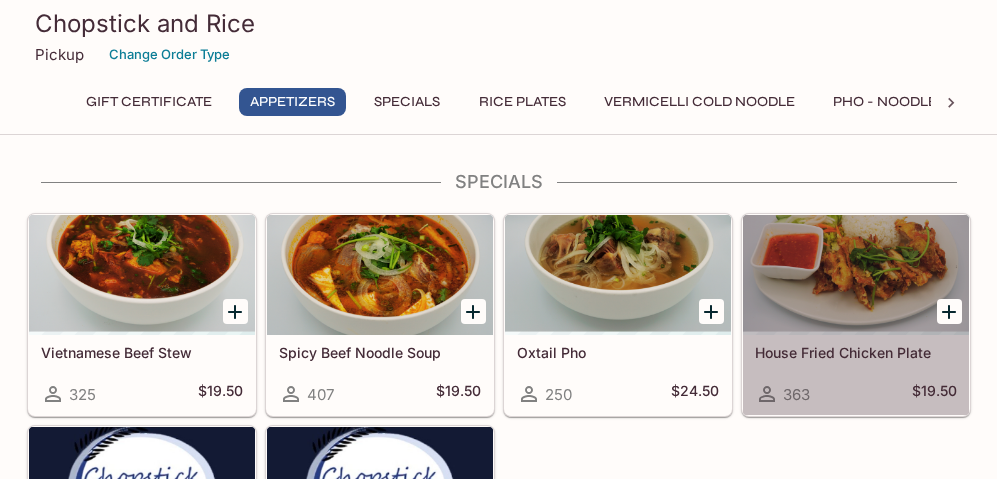 click at bounding box center (856, 275) 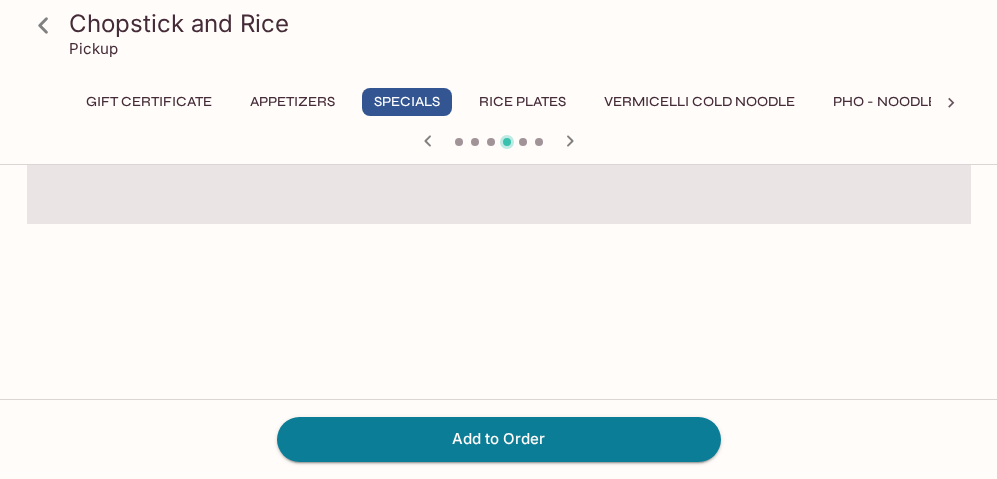 scroll 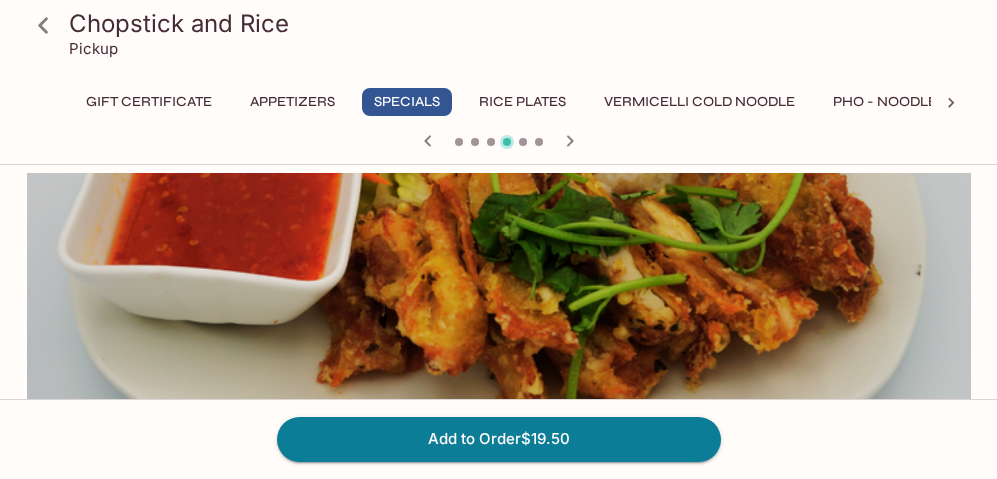 click 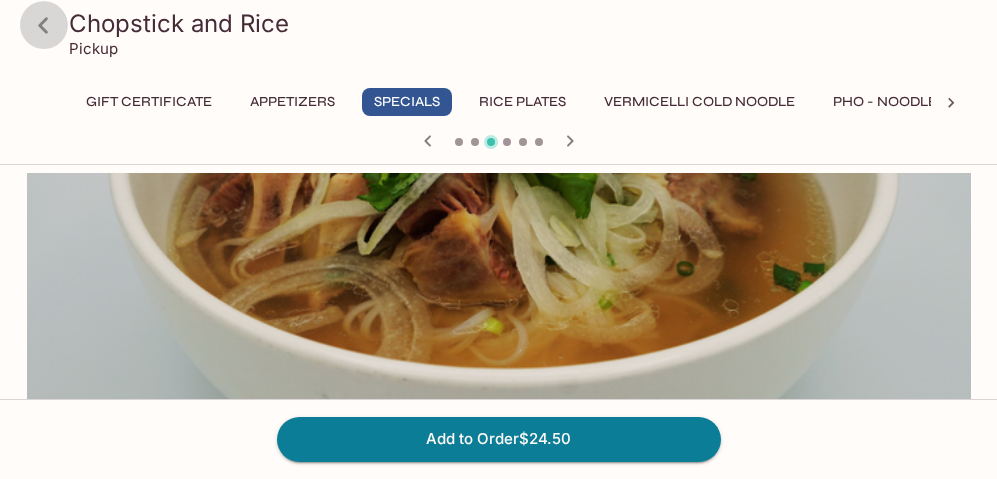 click 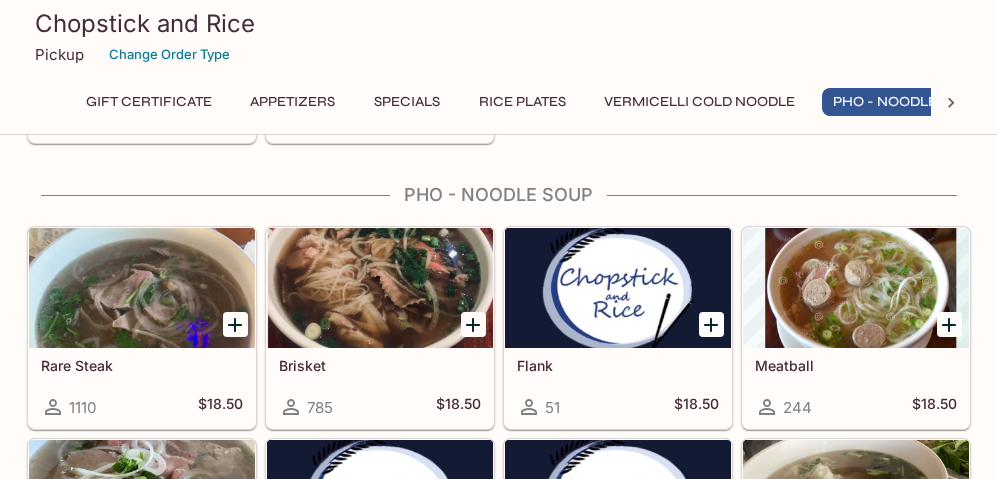 scroll, scrollTop: 2383, scrollLeft: 0, axis: vertical 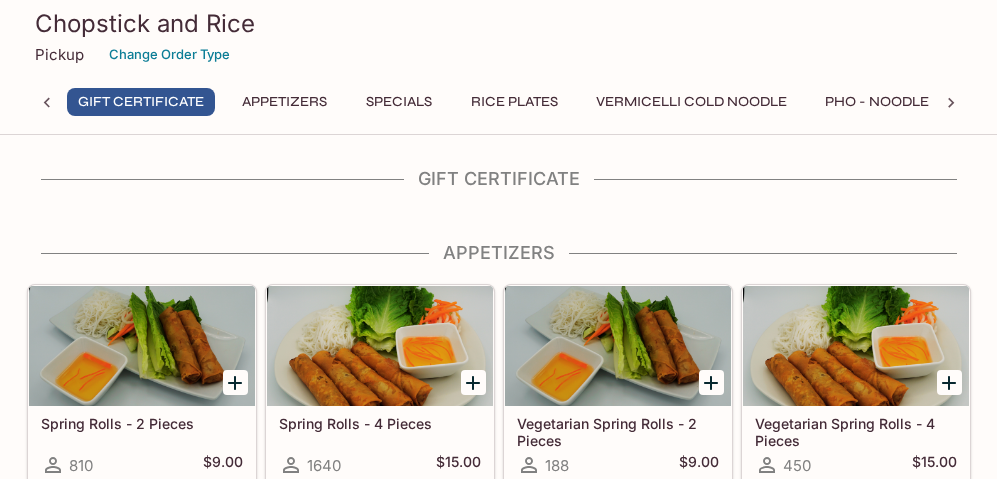 click on "Pho - Noodle Soup" at bounding box center (898, 102) 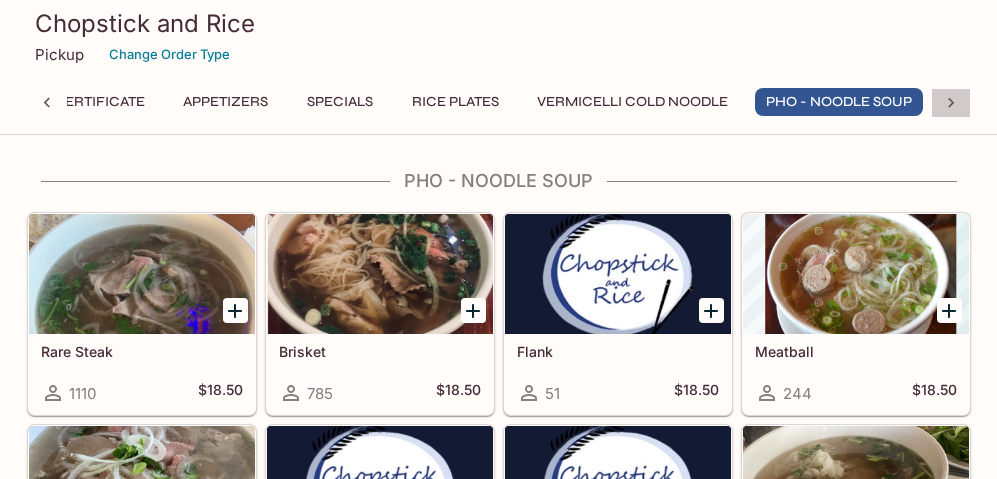 click 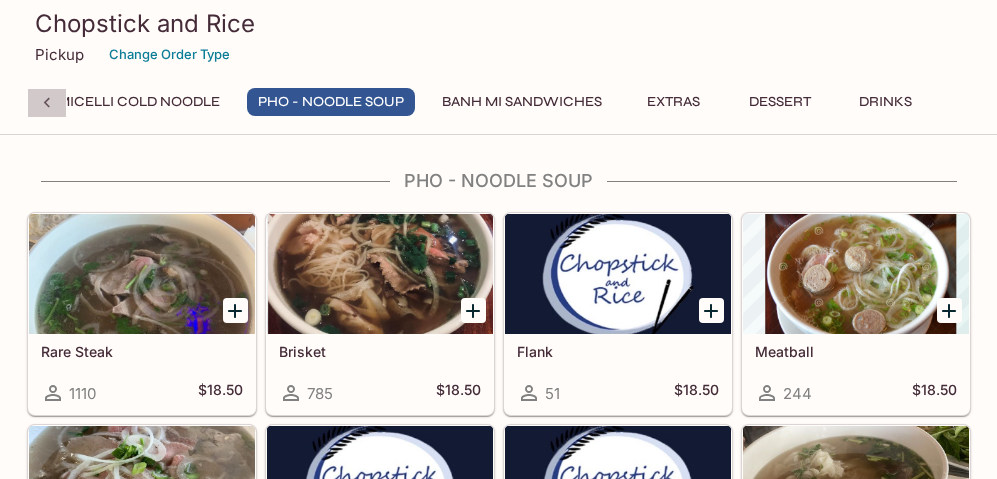 click 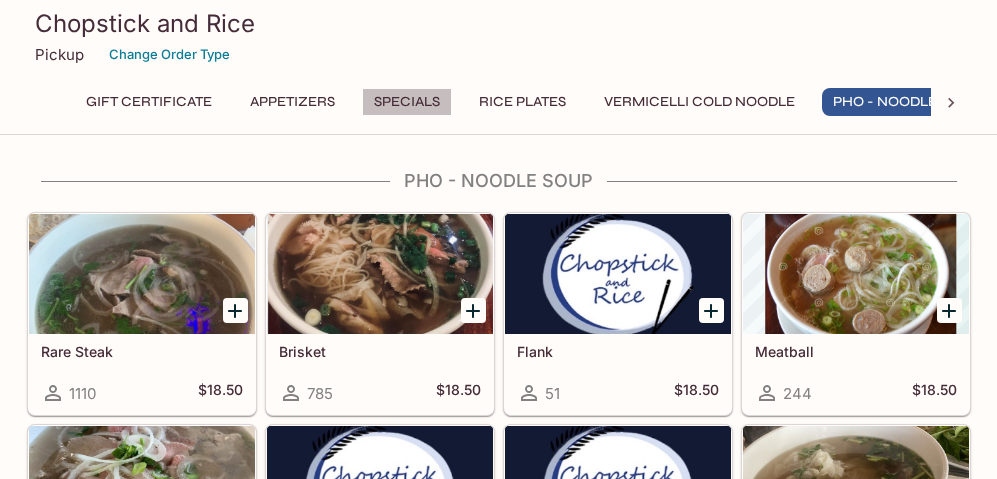 click on "Specials" at bounding box center [407, 102] 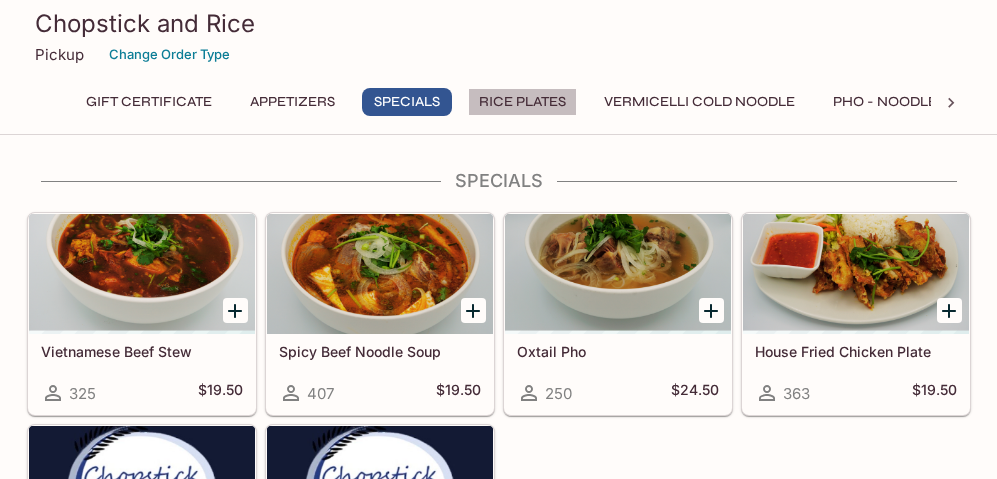 click on "Rice Plates" at bounding box center [522, 102] 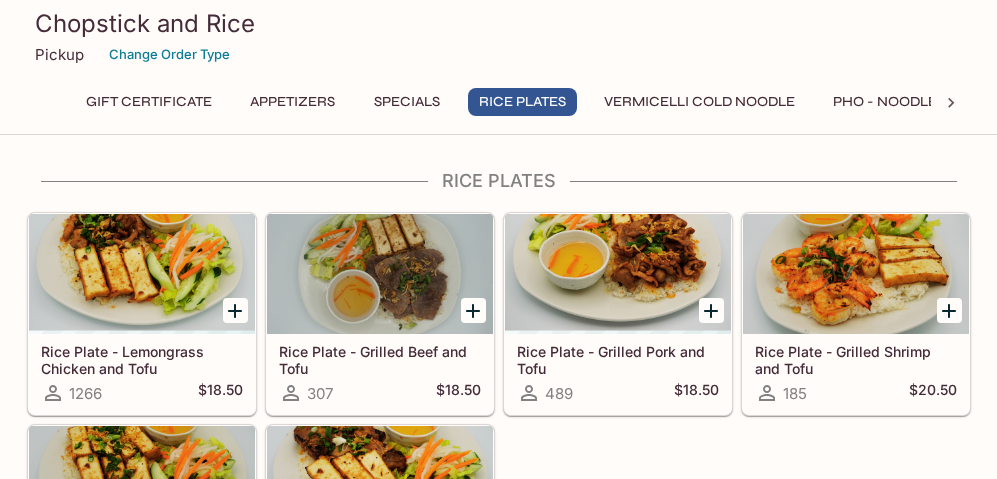 click on "Specials" at bounding box center (407, 102) 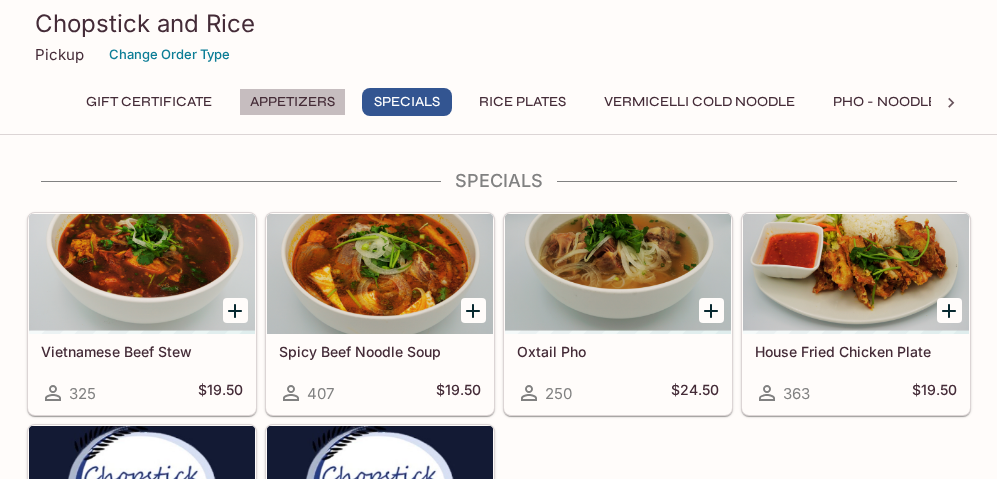 click on "Appetizers" at bounding box center (292, 102) 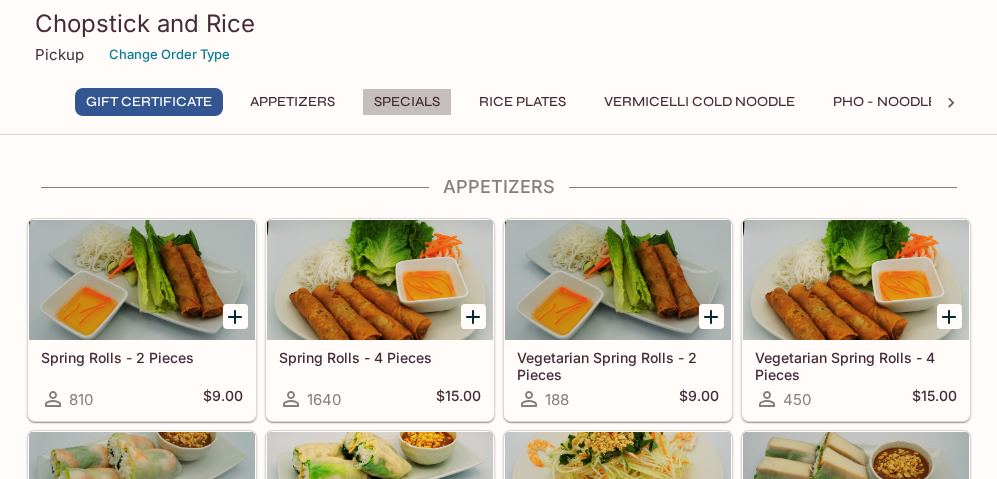 click on "Specials" at bounding box center [407, 102] 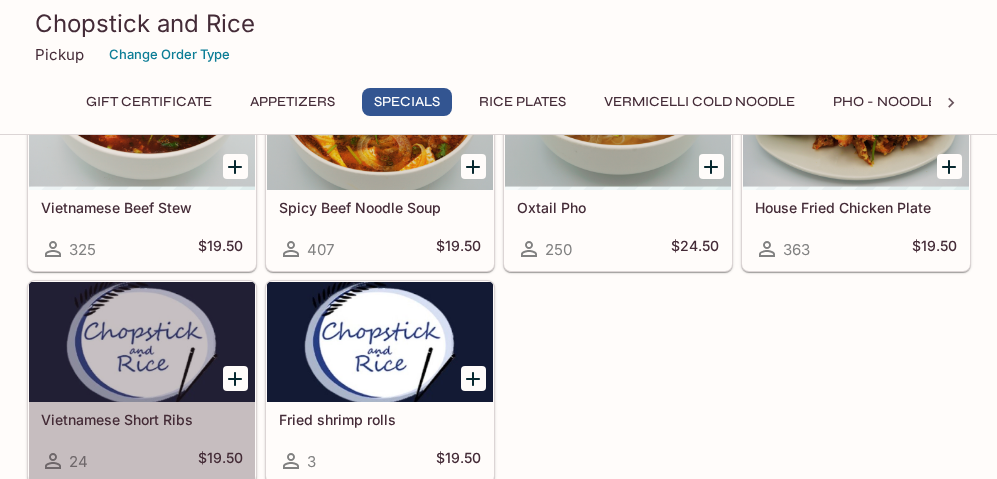 click at bounding box center [142, 342] 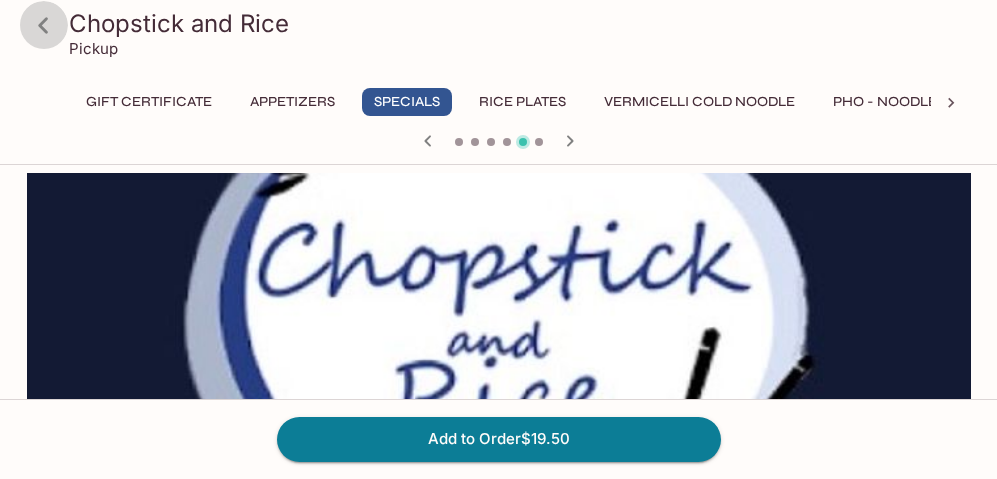 click 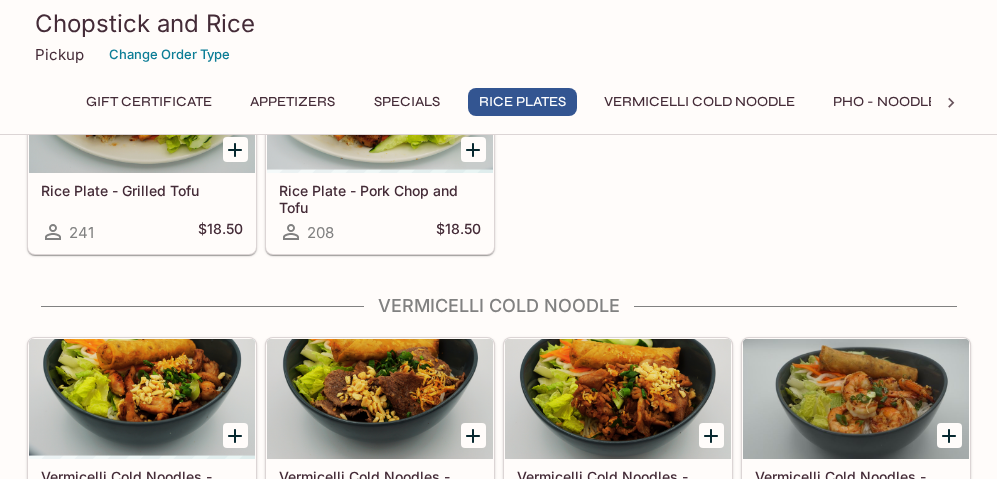 scroll, scrollTop: 1672, scrollLeft: 0, axis: vertical 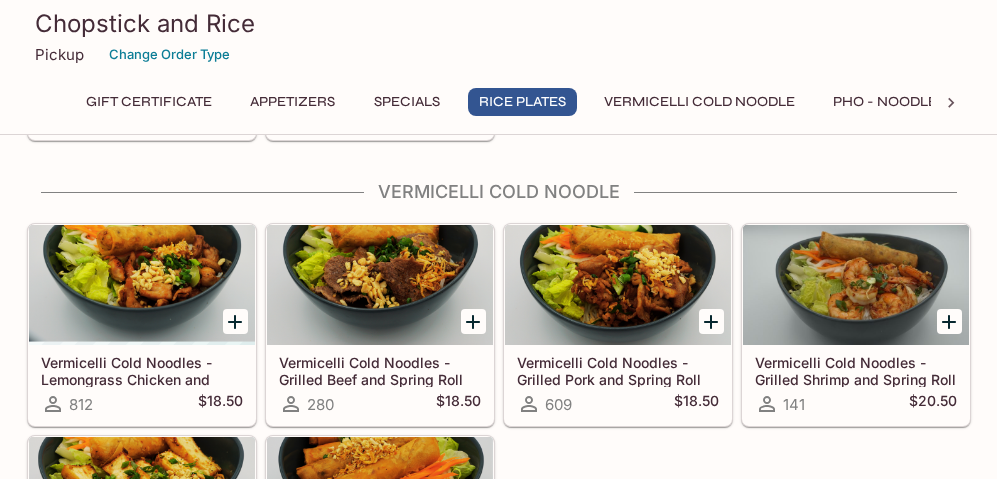click on "Vermicelli Cold Noodles - Grilled Pork and Spring Roll 609 $18.50" at bounding box center [614, 321] 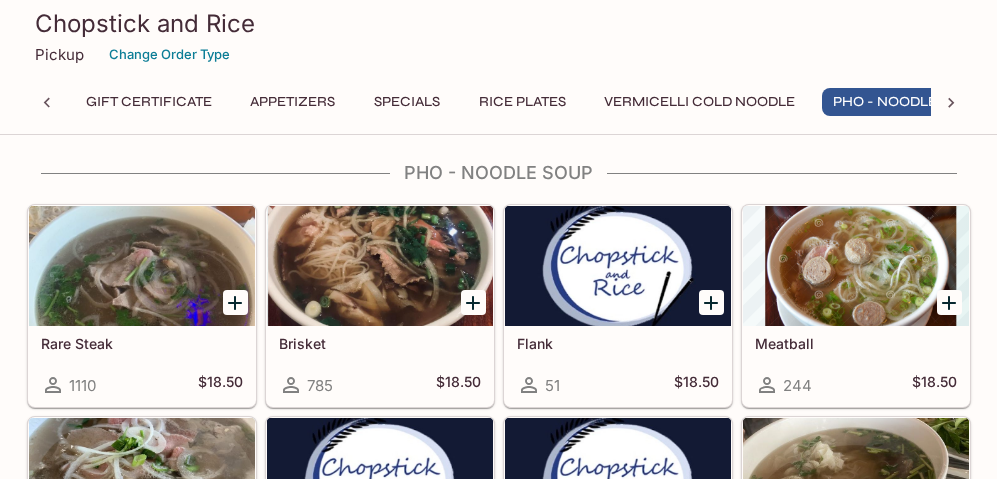 scroll, scrollTop: 2294, scrollLeft: 0, axis: vertical 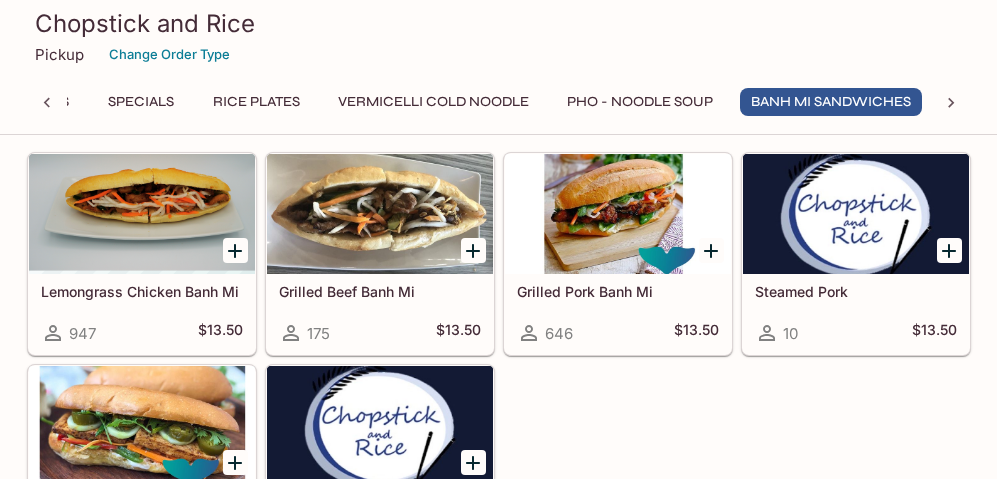 click on "Grilled Pork Banh Mi 646 $13.50" at bounding box center (614, 250) 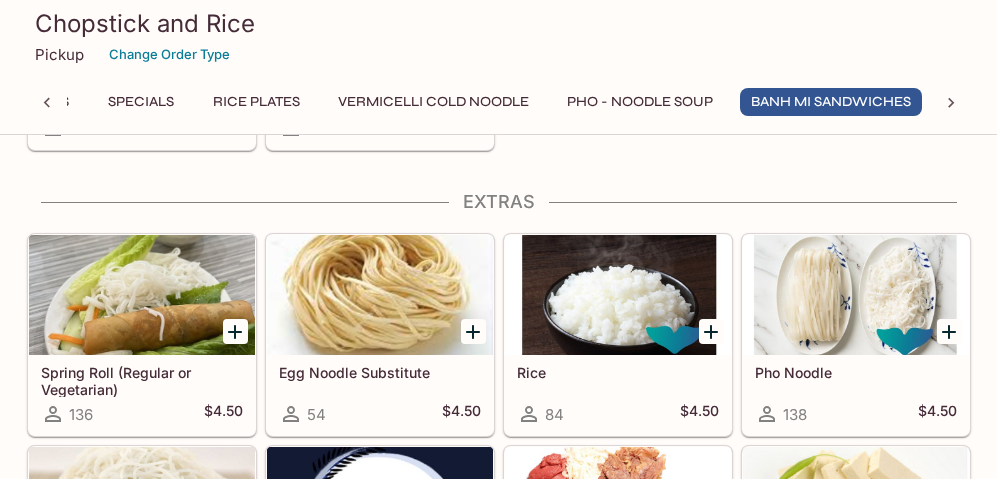 scroll, scrollTop: 3968, scrollLeft: 0, axis: vertical 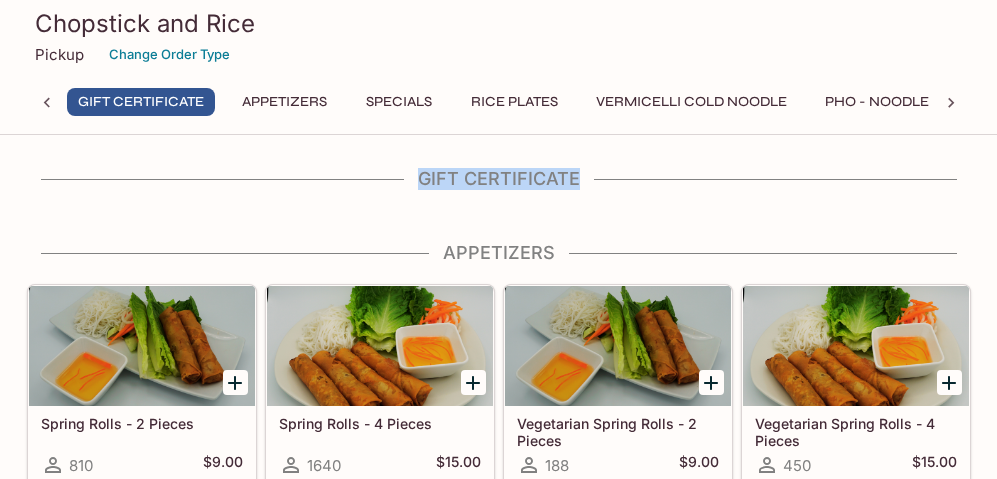 drag, startPoint x: 423, startPoint y: 178, endPoint x: 590, endPoint y: 192, distance: 167.5858 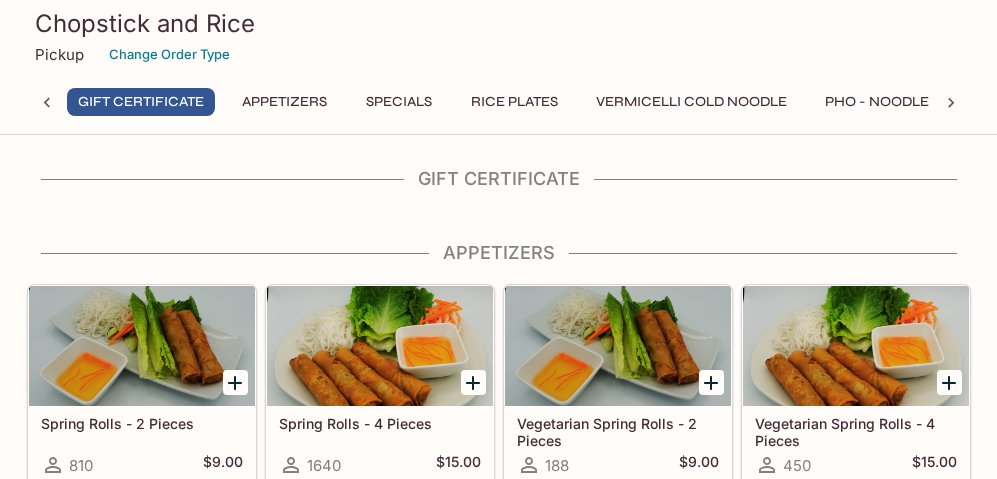 click on "Appetizers" at bounding box center (499, 253) 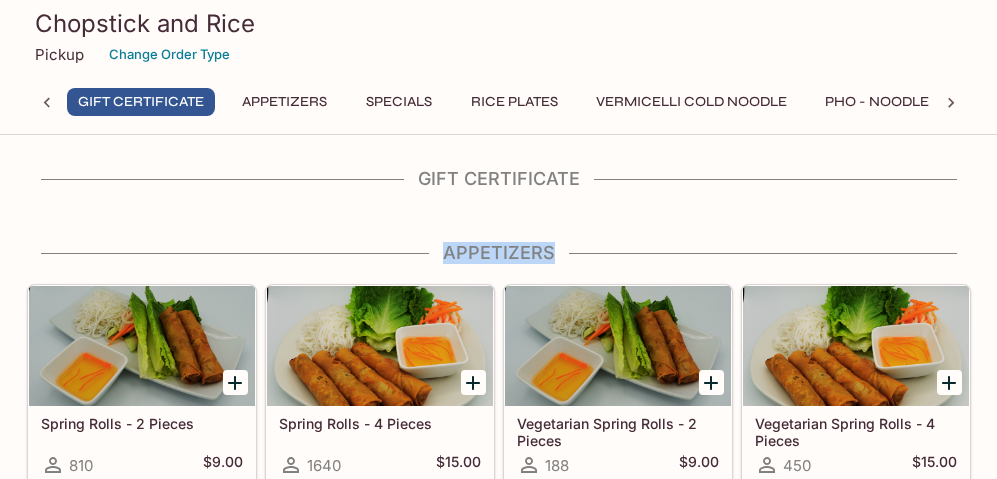 click on "Appetizers" at bounding box center (499, 253) 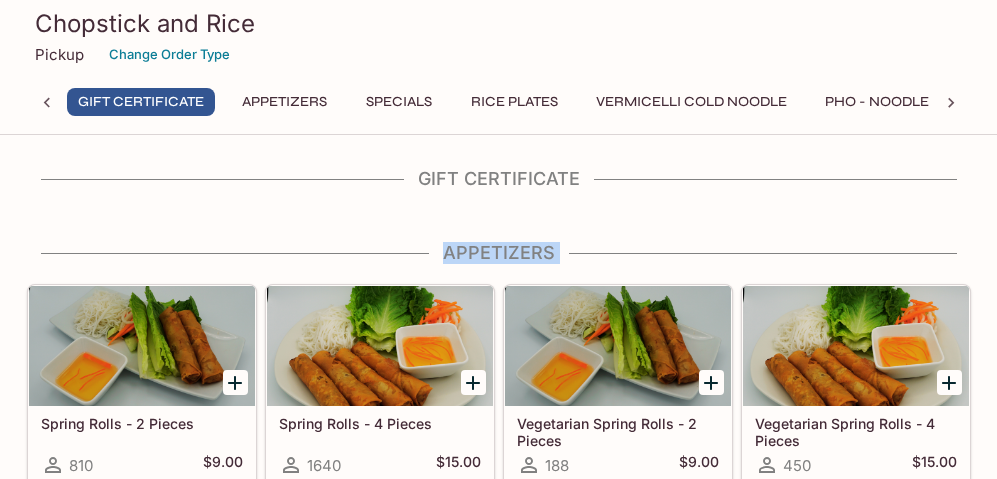 click on "Appetizers" at bounding box center [499, 253] 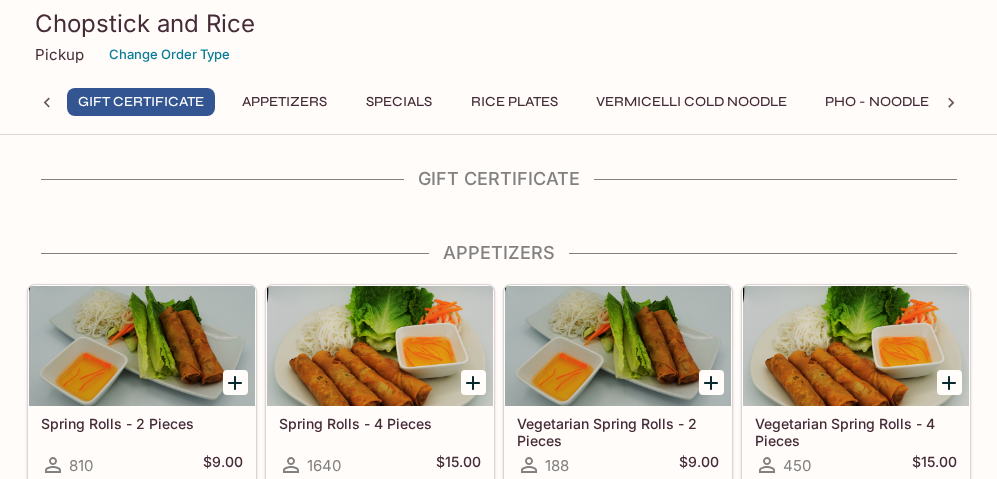click on "Appetizers" at bounding box center [499, 253] 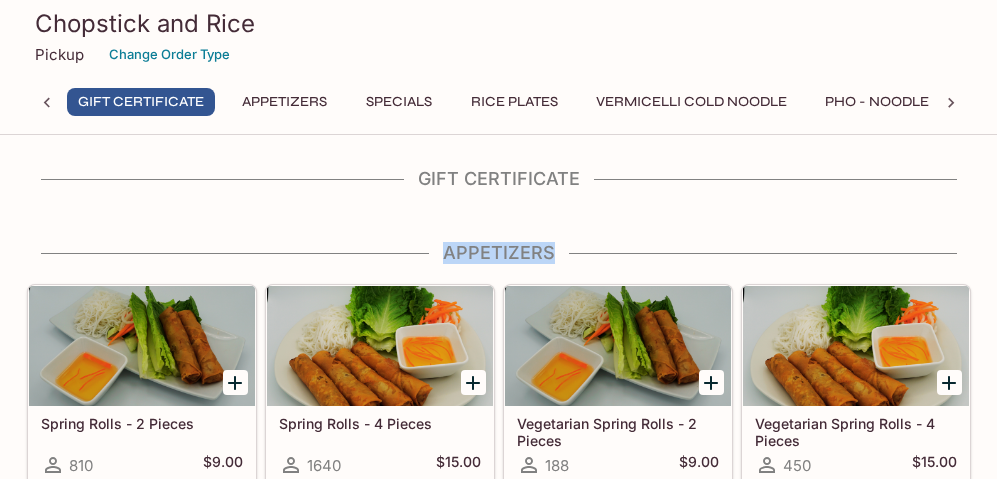 click on "Appetizers" at bounding box center [499, 253] 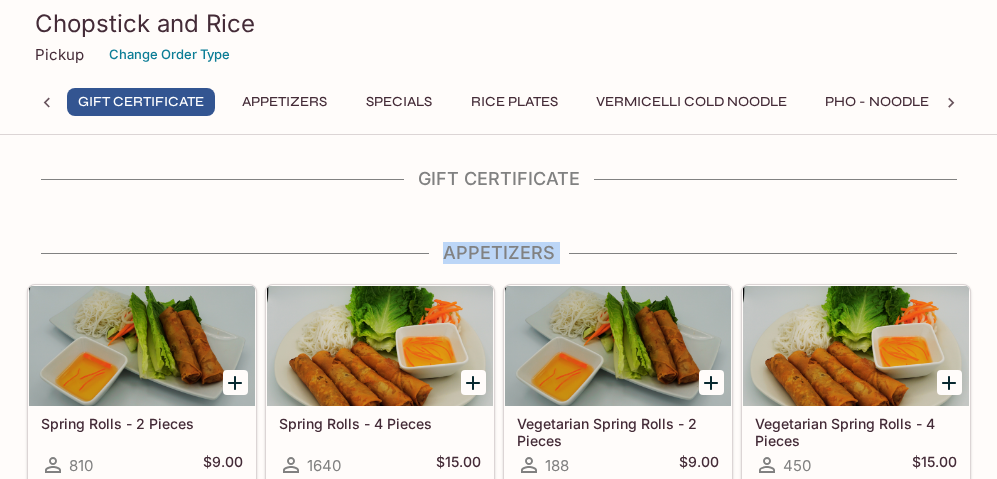 click on "Appetizers" at bounding box center (499, 253) 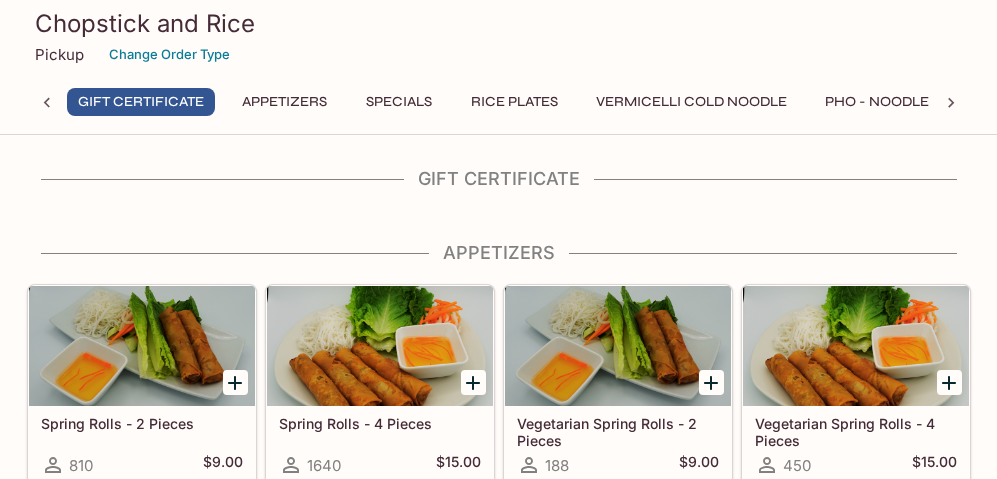 click on "Appetizers" at bounding box center [499, 253] 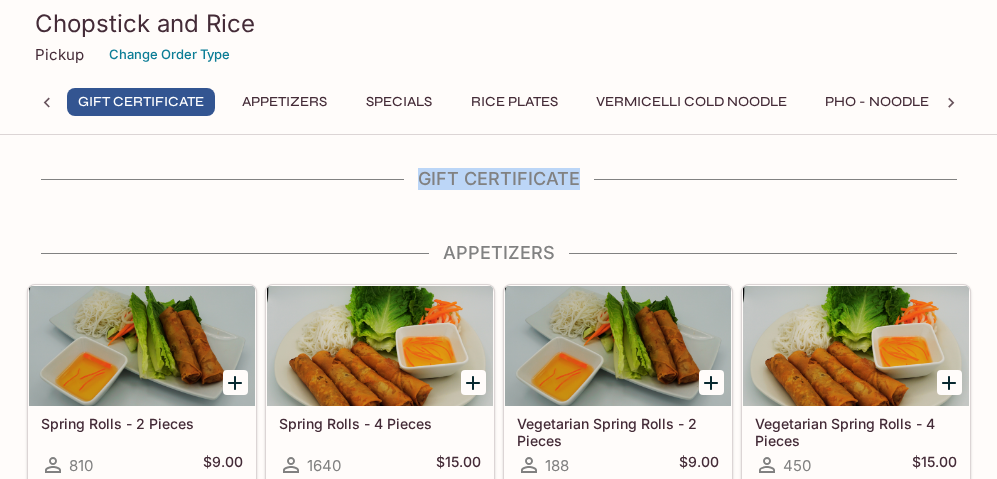 drag, startPoint x: 425, startPoint y: 182, endPoint x: 579, endPoint y: 185, distance: 154.02922 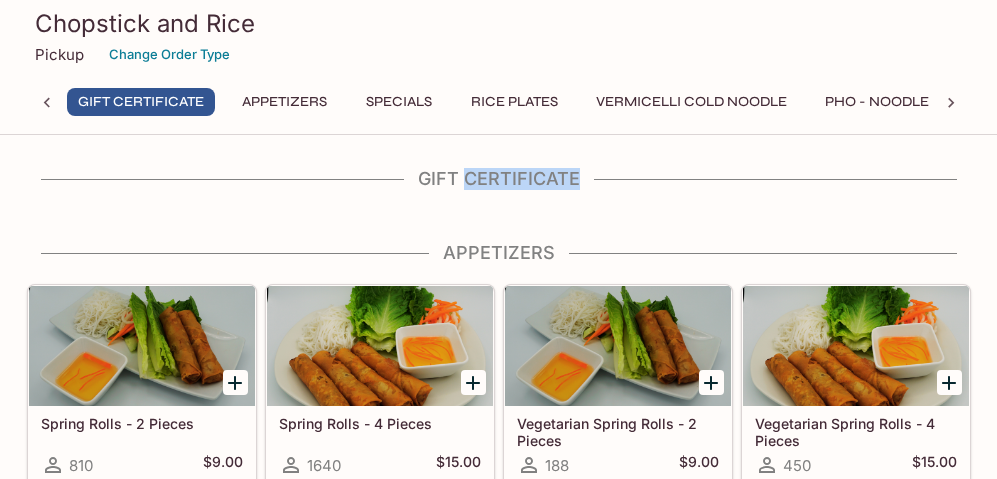 click on "Gift Certificate" at bounding box center (499, 179) 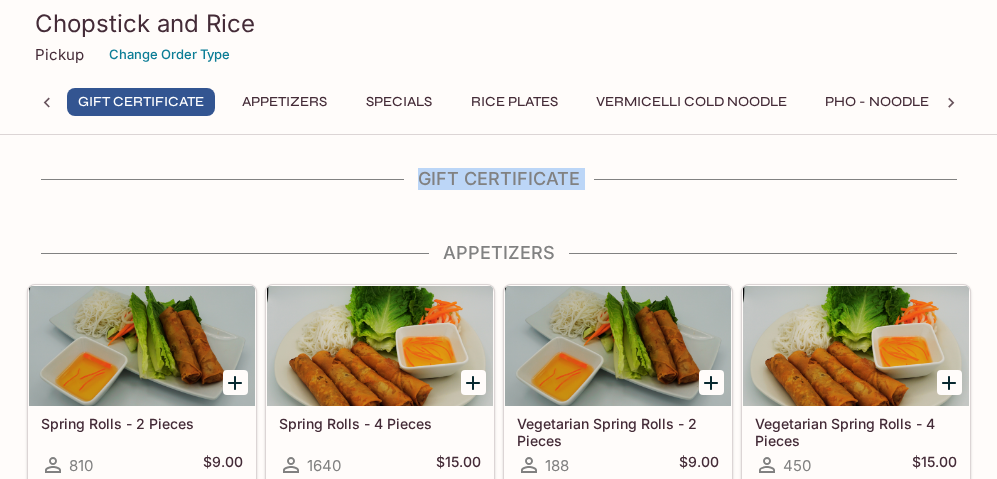 click on "Gift Certificate" at bounding box center (499, 179) 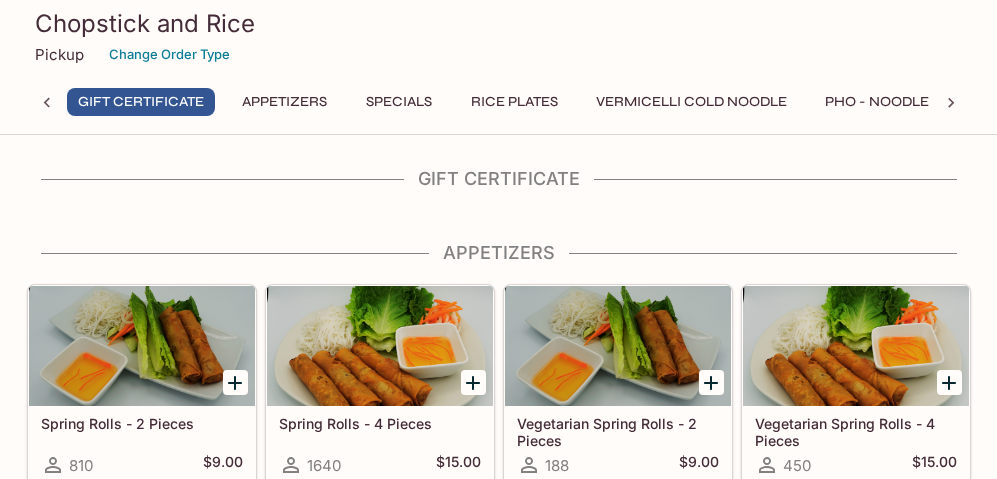 click on "Appetizers" at bounding box center [499, 253] 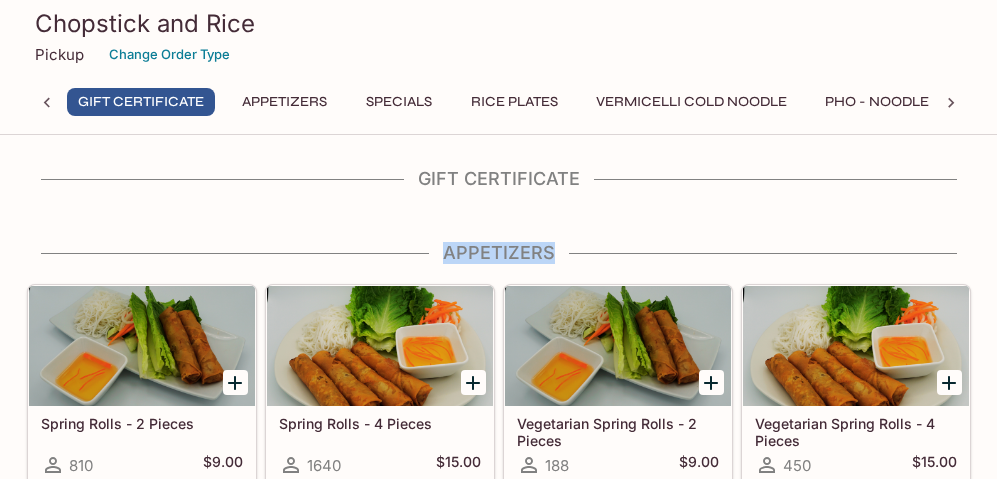 click on "Appetizers" at bounding box center [499, 253] 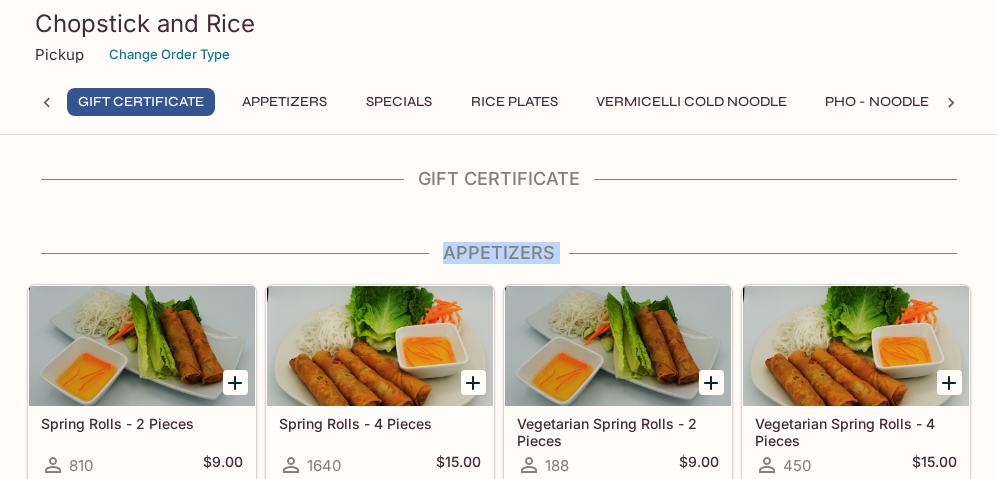 click on "Appetizers" at bounding box center [499, 253] 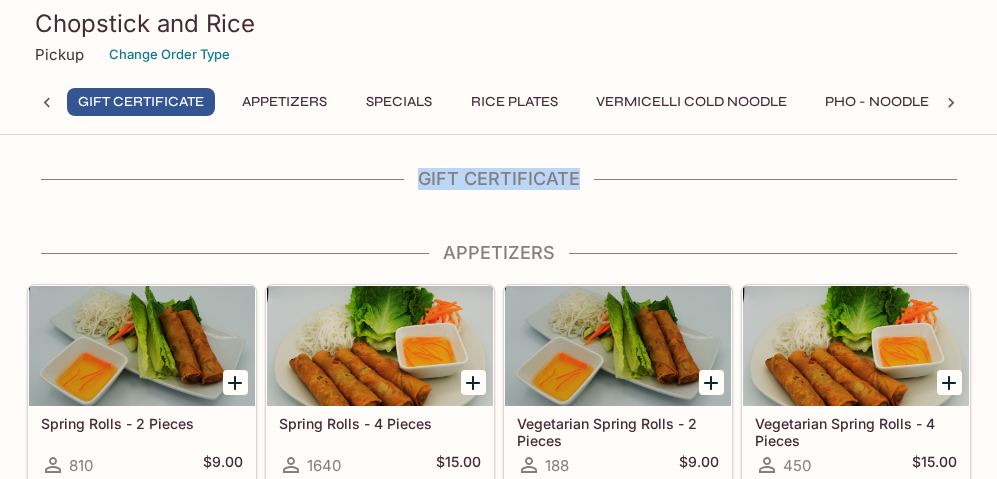 drag, startPoint x: 424, startPoint y: 179, endPoint x: 576, endPoint y: 179, distance: 152 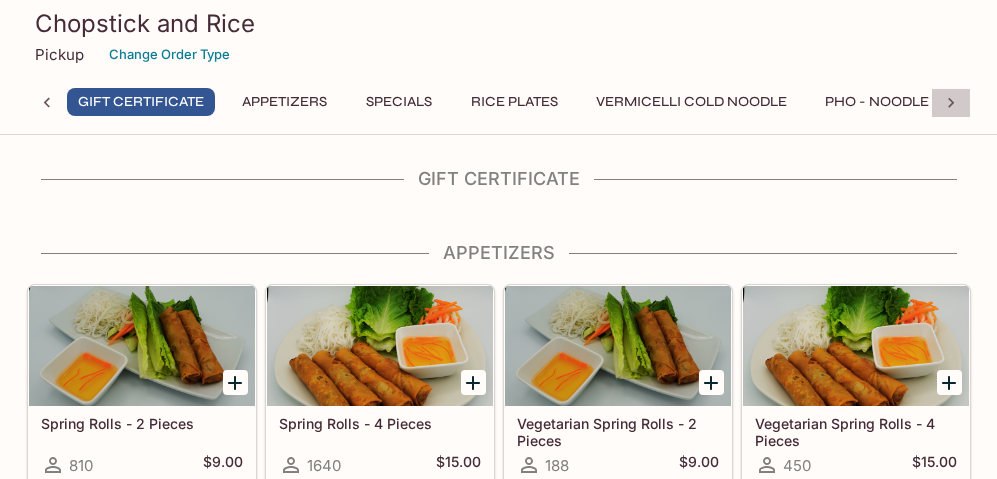 click 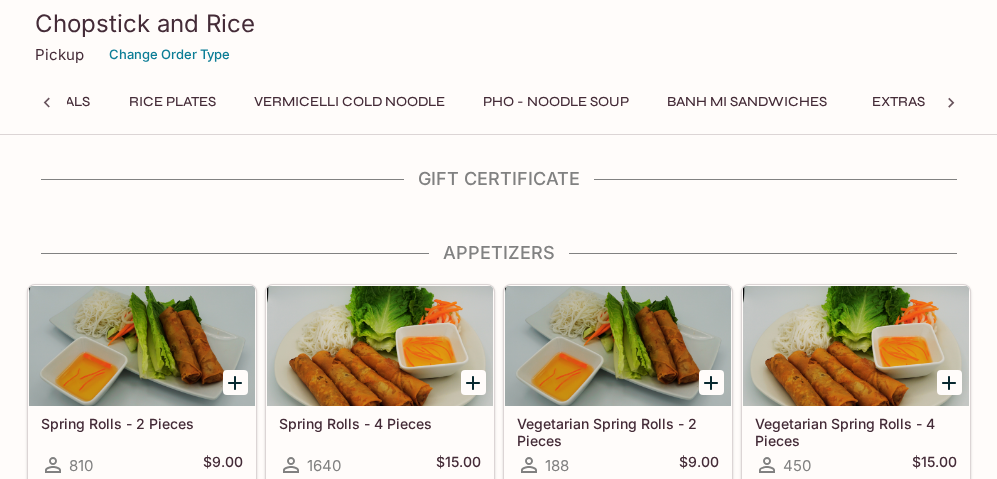 scroll, scrollTop: 0, scrollLeft: 584, axis: horizontal 